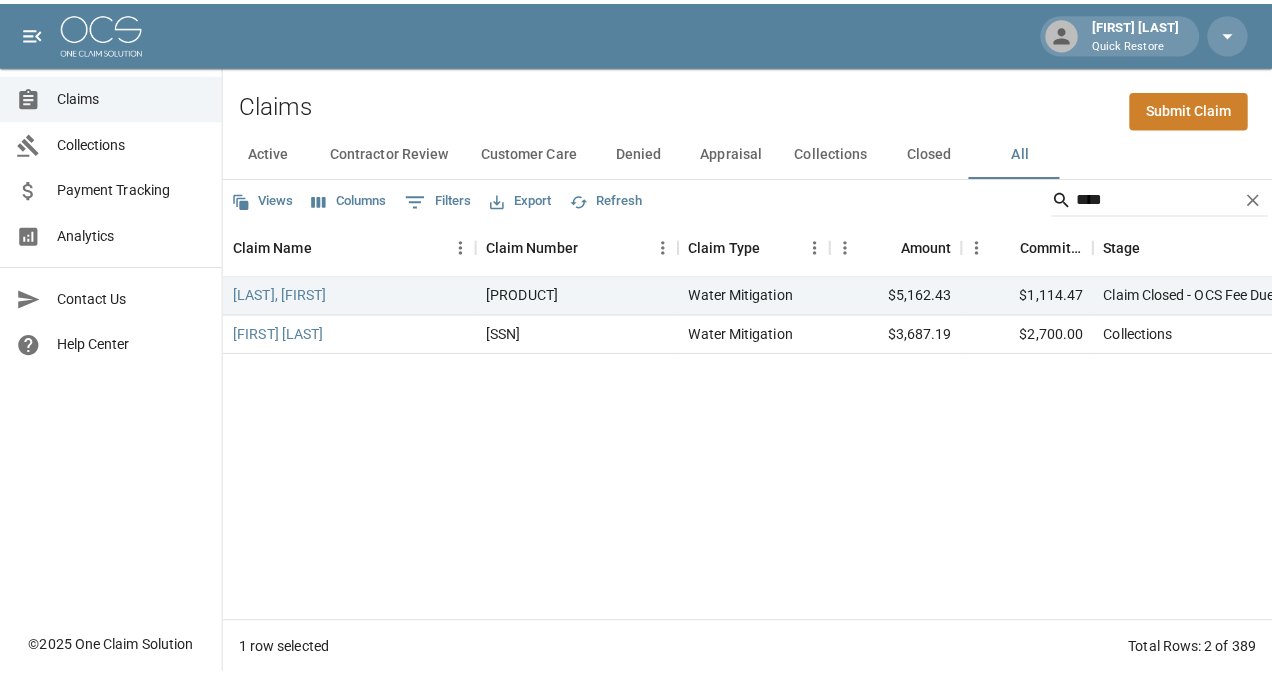 scroll, scrollTop: 0, scrollLeft: 0, axis: both 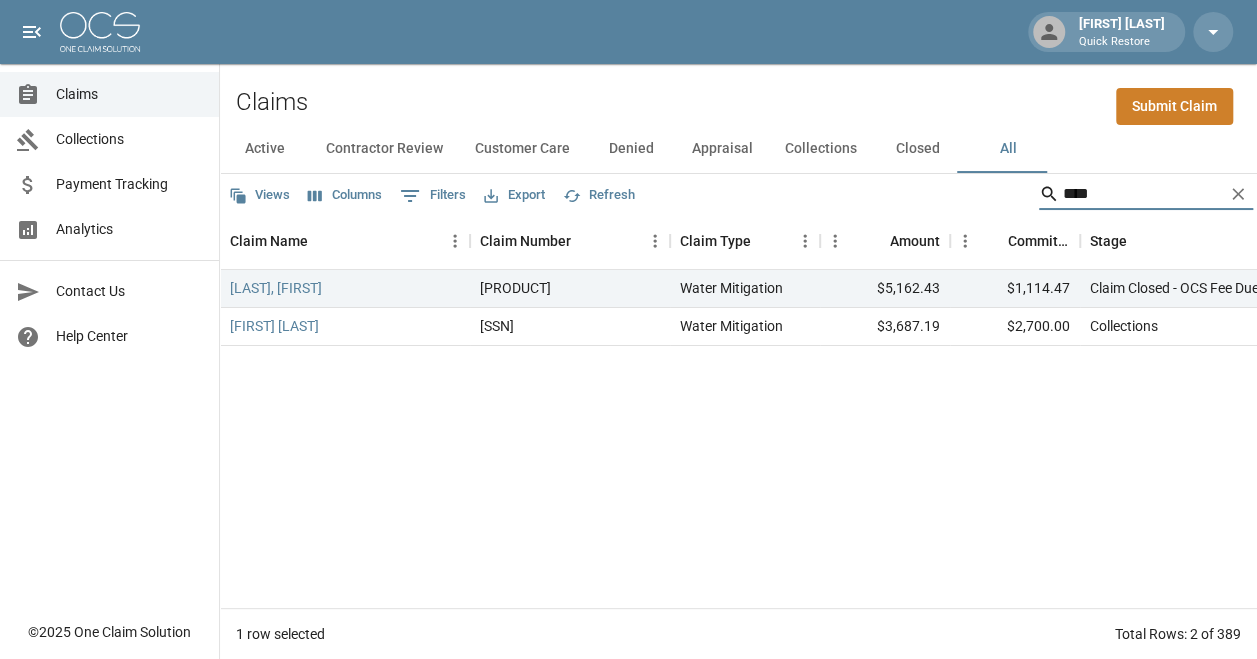 drag, startPoint x: 1135, startPoint y: 194, endPoint x: 946, endPoint y: 175, distance: 189.95262 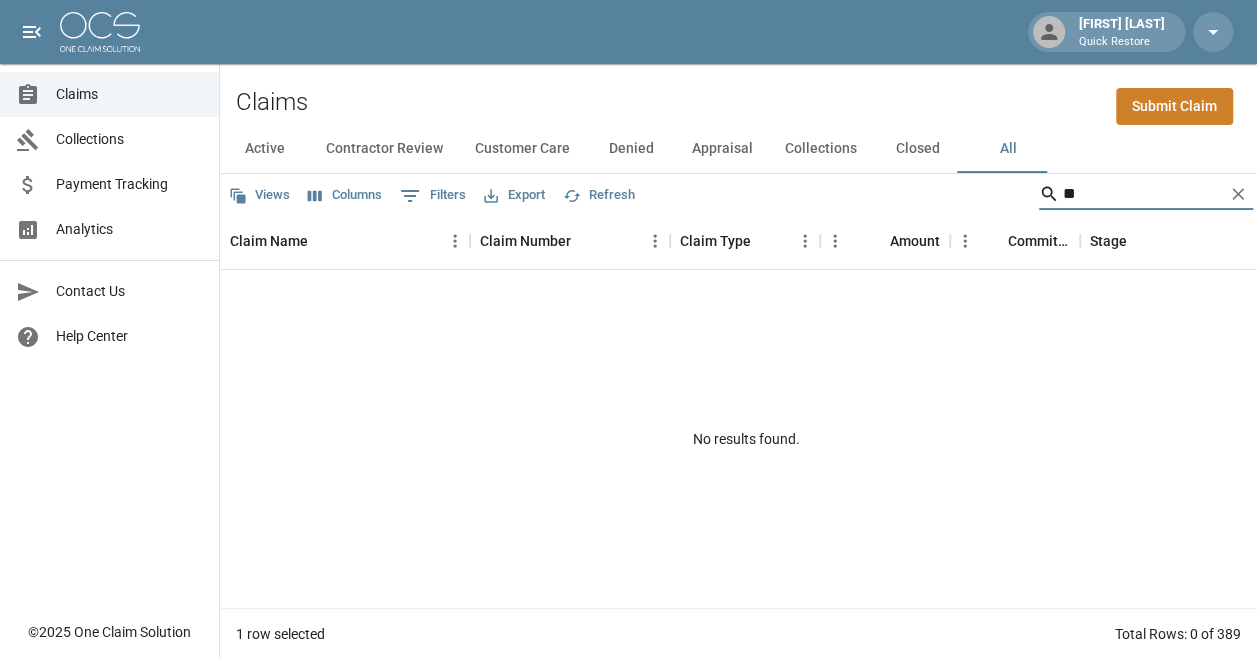 type on "*" 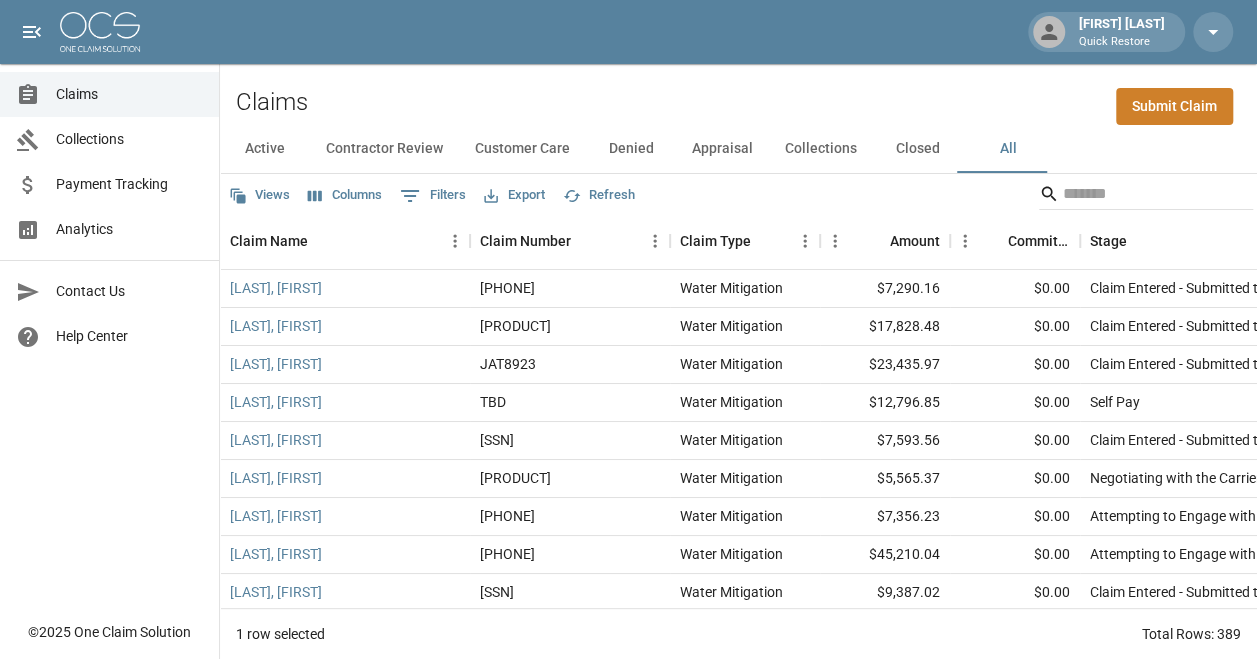 click on "Views Columns 0 Filters Export  Refresh" at bounding box center (738, 194) 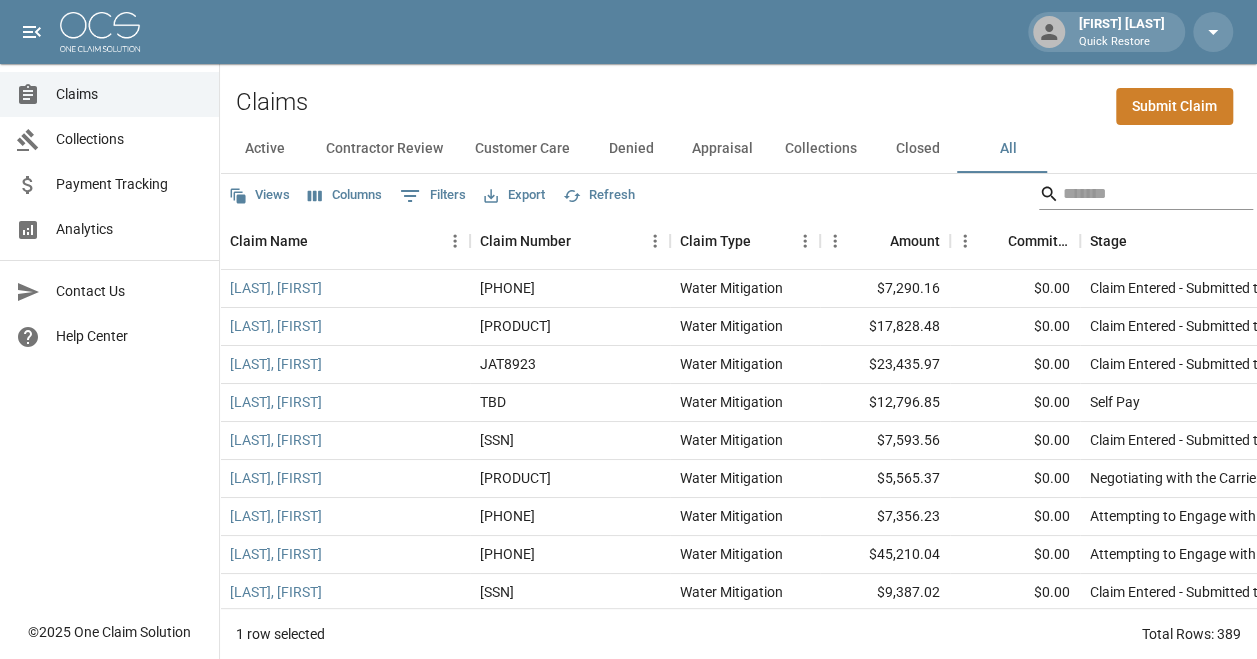 click at bounding box center (1143, 194) 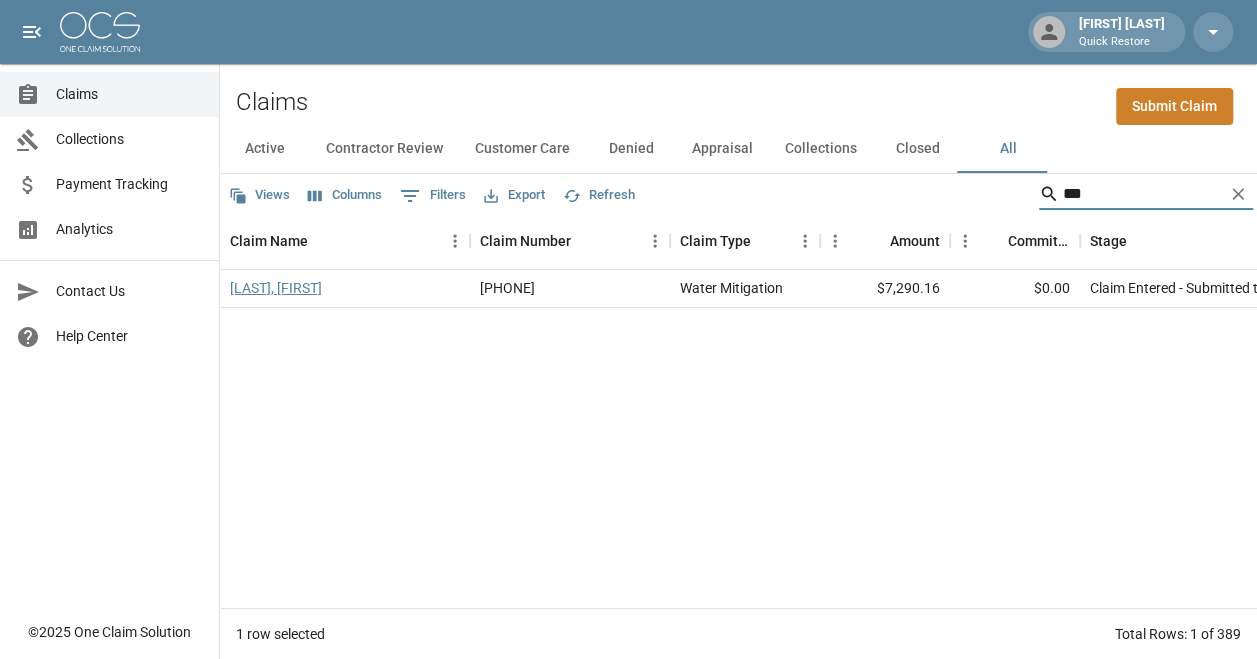 type on "***" 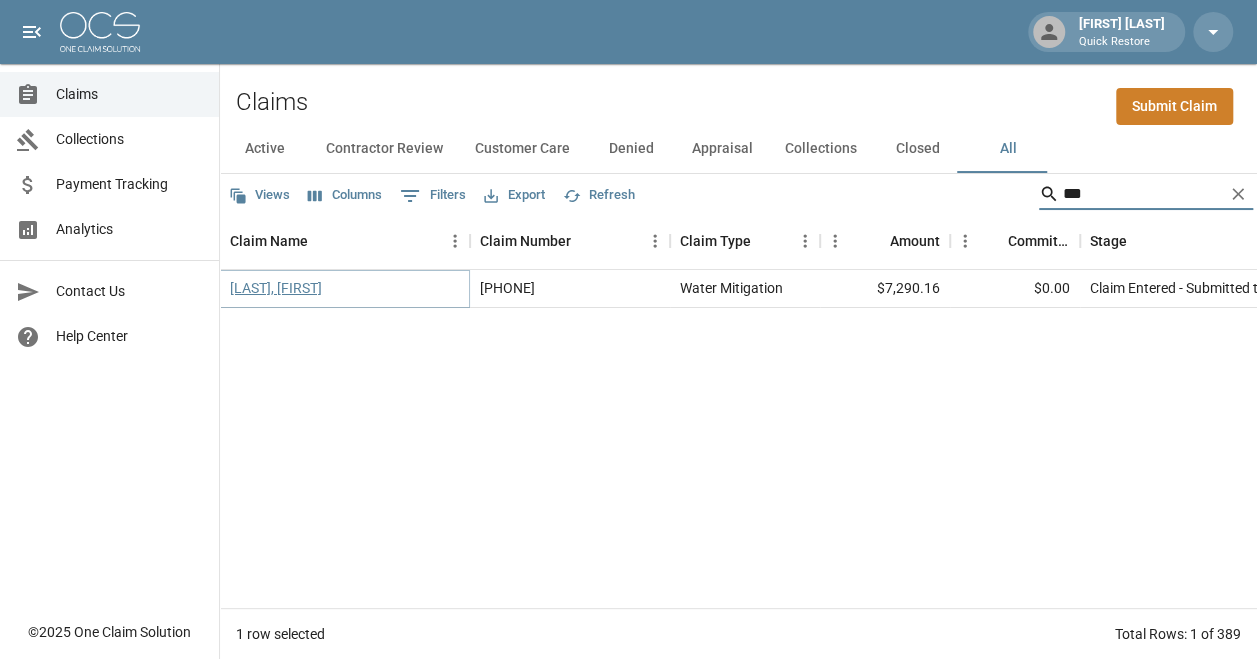 click on "[LAST], [FIRST]" at bounding box center [276, 288] 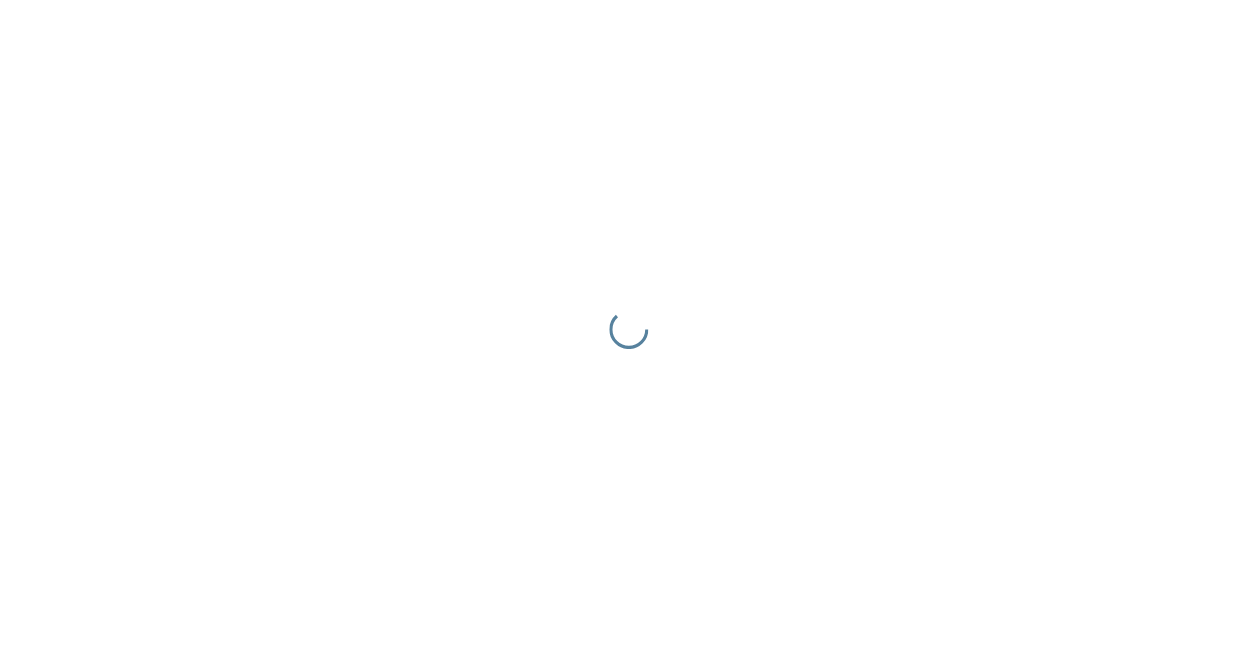 scroll, scrollTop: 0, scrollLeft: 0, axis: both 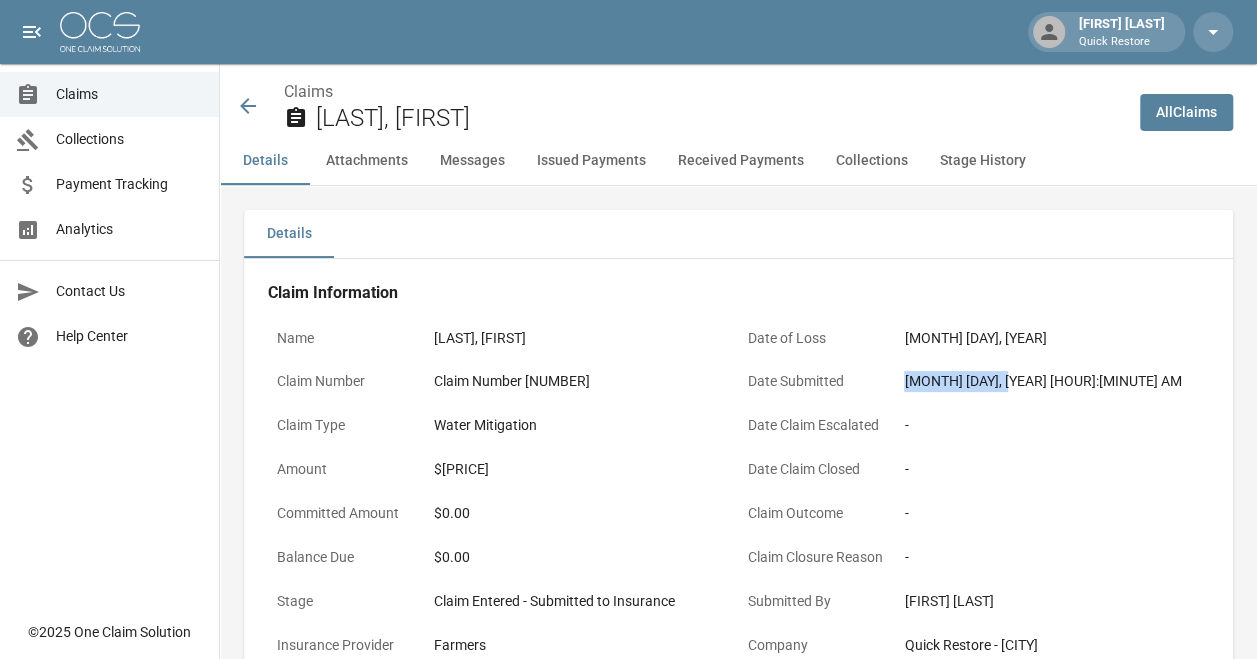 drag, startPoint x: 909, startPoint y: 390, endPoint x: 1020, endPoint y: 390, distance: 111 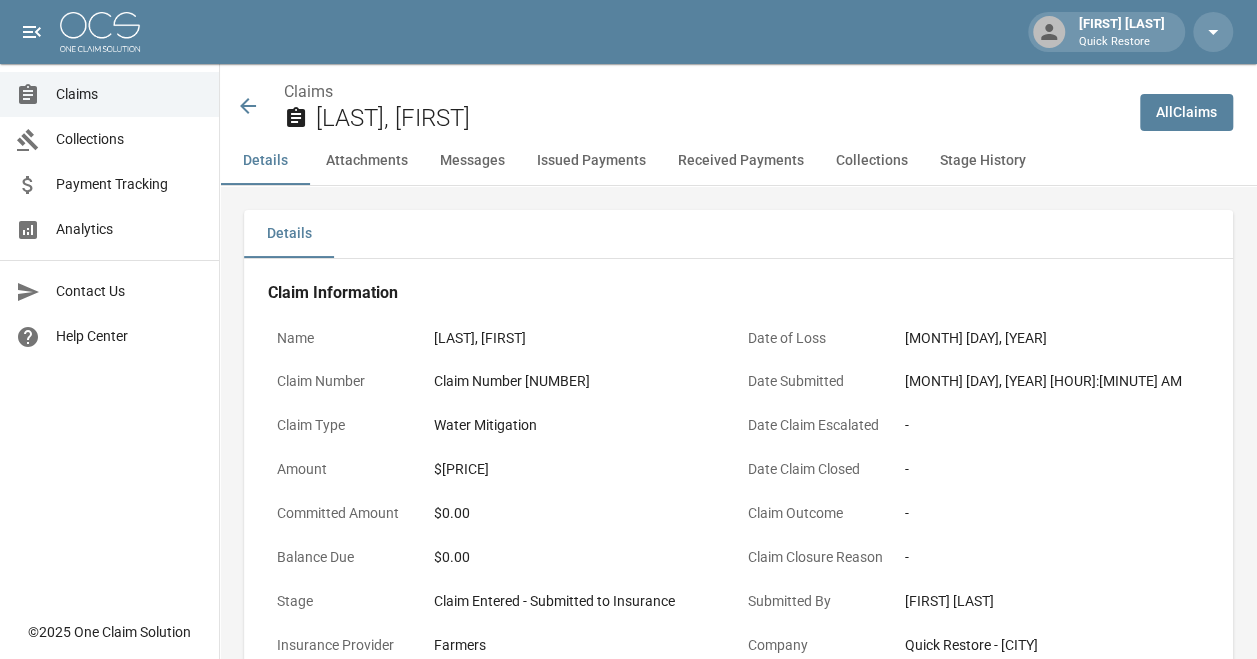 drag, startPoint x: 1020, startPoint y: 390, endPoint x: 1062, endPoint y: 402, distance: 43.68066 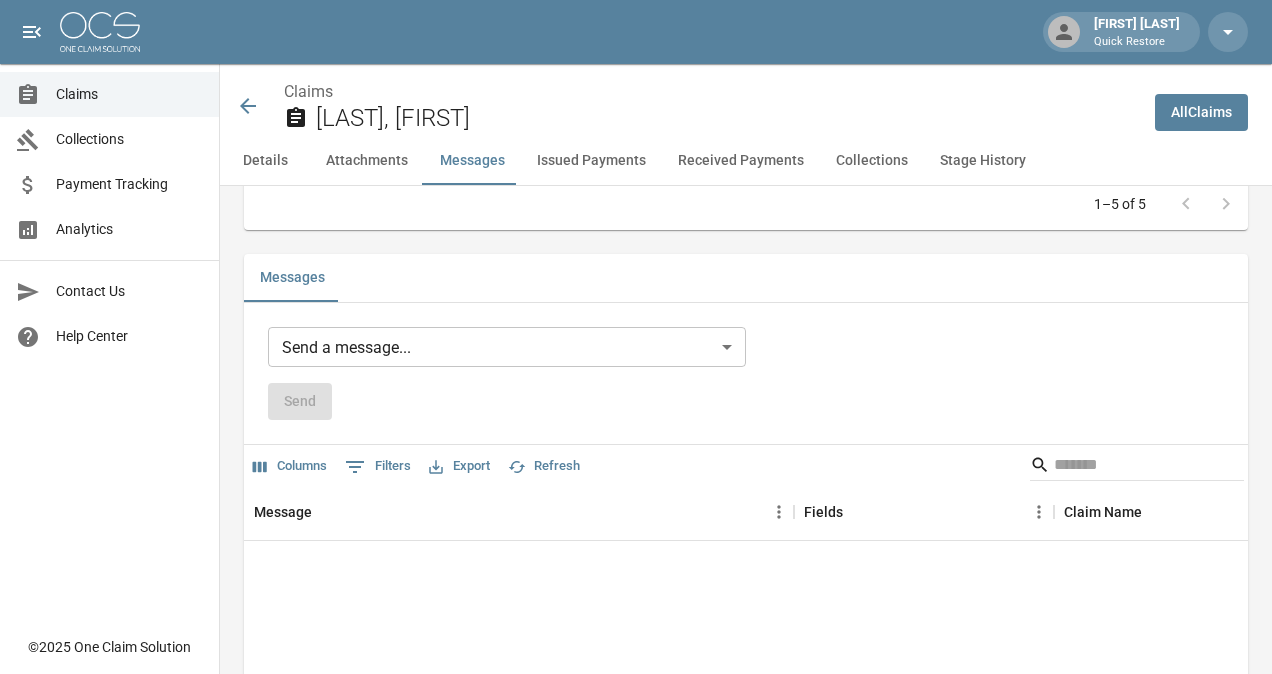 click on "[FIRST] [LAST] Quick Restore Claims Collections Payment Tracking Analytics Contact Us Help Center © [YEAR] One Claim Solution Claims [LAST], [FIRST] All Claims Details Attachments Messages Issued Payments Received Payments Collections Stage History Details Claim Information Name [LAST], [FIRST] Claim Number [NUMBER] Claim Type Water Mitigation Amount $[PRICE] Committed Amount $[PRICE] Balance Due $[PRICE] Stage Claim Entered - Submitted to Insurance Insurance Provider Farmers Date of Loss [MONTH] [DAY], [YEAR] Date Submitted [MONTH] [DAY], [YEAR] [HOUR]:[MINUTE] AM Date Claim Escalated - Date Claim Closed - Claim Outcome - Claim Closure Reason - Submitted By [FIRST] [LAST] Company Quick Restore - [CITY] Created At [MONTH] [DAY], [YEAR] [HOUR]:[MINUTE] AM Updated At [MONTH] [DAY], [YEAR] [HOUR]:[MINUTE] AM Insured's Information Property Owner [FIRST] [LAST] Address [NUMBER] [STREET] [CITY] , [STATE] [POSTAL_CODE] Insured's Phone Number ([AREA_CODE]) [PHONE]-[PHONE] Insured's Alt Phone Number - Insured's Email [EMAIL] Documentation Invoice(s) pdf Work Authorizations pdf" at bounding box center (636, 386) 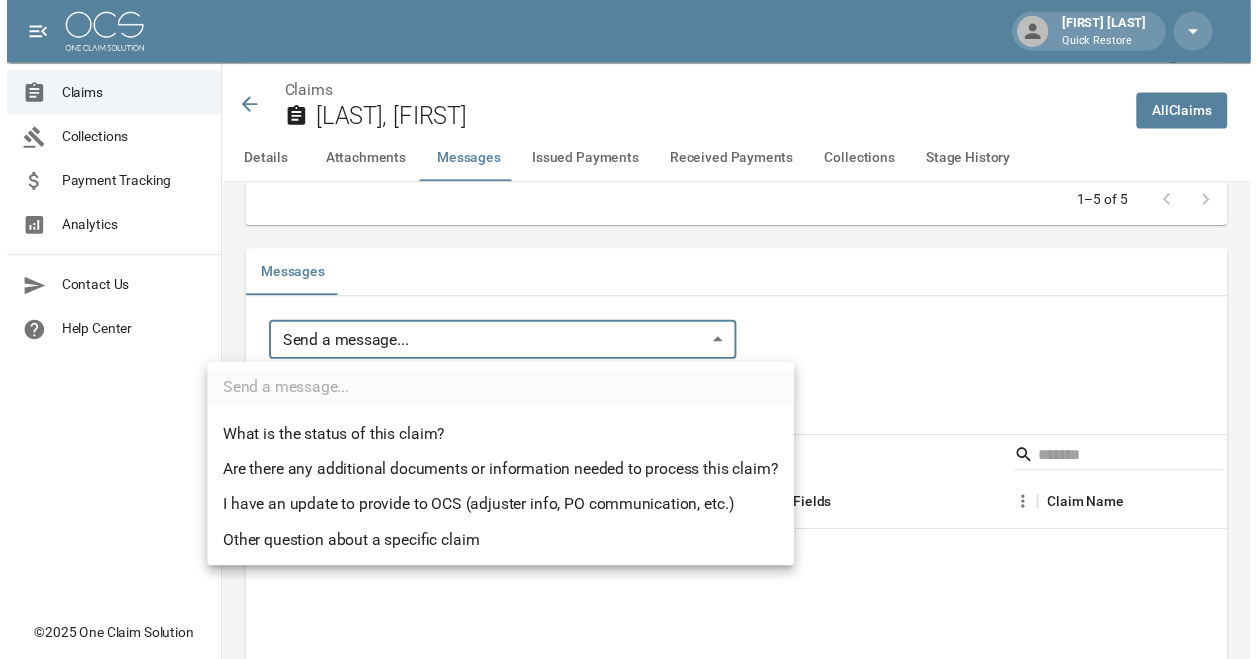 scroll, scrollTop: 1596, scrollLeft: 0, axis: vertical 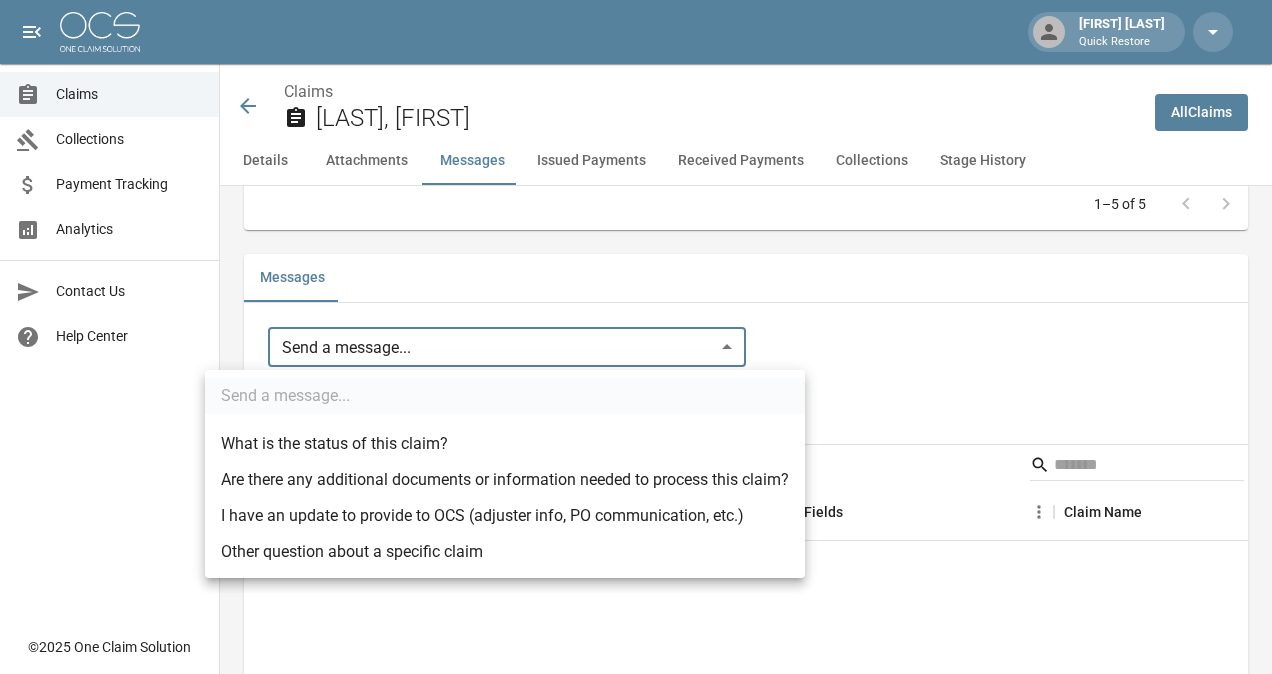 click at bounding box center [636, 337] 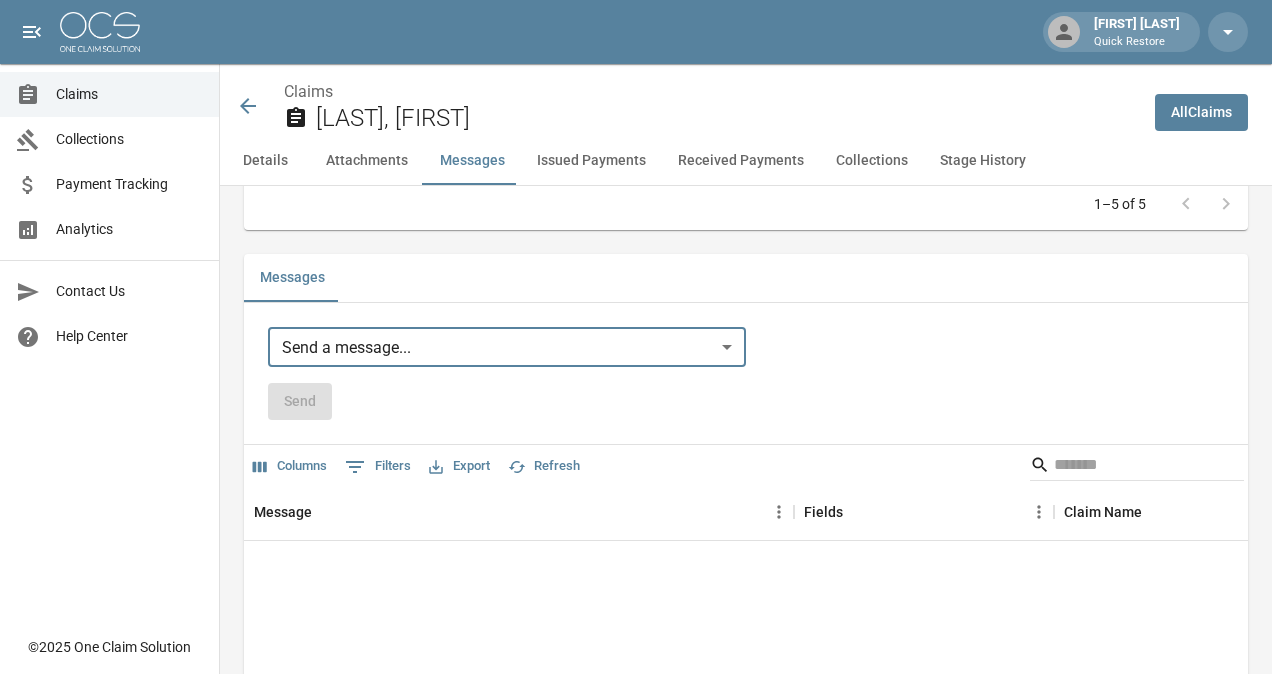 click on "[FIRST] [LAST] Quick Restore Claims Collections Payment Tracking Analytics Contact Us Help Center © [YEAR] One Claim Solution Claims [LAST], [FIRST] All Claims Details Attachments Messages Issued Payments Received Payments Collections Stage History Details Claim Information Name [LAST], [FIRST] Claim Number [NUMBER] Claim Type Water Mitigation Amount $[PRICE] Committed Amount $[PRICE] Balance Due $[PRICE] Stage Claim Entered - Submitted to Insurance Insurance Provider Farmers Date of Loss [MONTH] [DAY], [YEAR] Date Submitted [MONTH] [DAY], [YEAR] [HOUR]:[MINUTE] AM Date Claim Escalated - Date Claim Closed - Claim Outcome - Claim Closure Reason - Submitted By [FIRST] [LAST] Company Quick Restore - [CITY] Created At [MONTH] [DAY], [YEAR] [HOUR]:[MINUTE] AM Updated At [MONTH] [DAY], [YEAR] [HOUR]:[MINUTE] AM Insured's Information Property Owner [FIRST] [LAST] Address [NUMBER] [STREET] [CITY] , [STATE] [POSTAL_CODE] Insured's Phone Number ([AREA_CODE]) [PHONE]-[PHONE] Insured's Alt Phone Number - Insured's Email [EMAIL] Documentation Invoice(s) pdf Work Authorizations pdf" at bounding box center [636, 386] 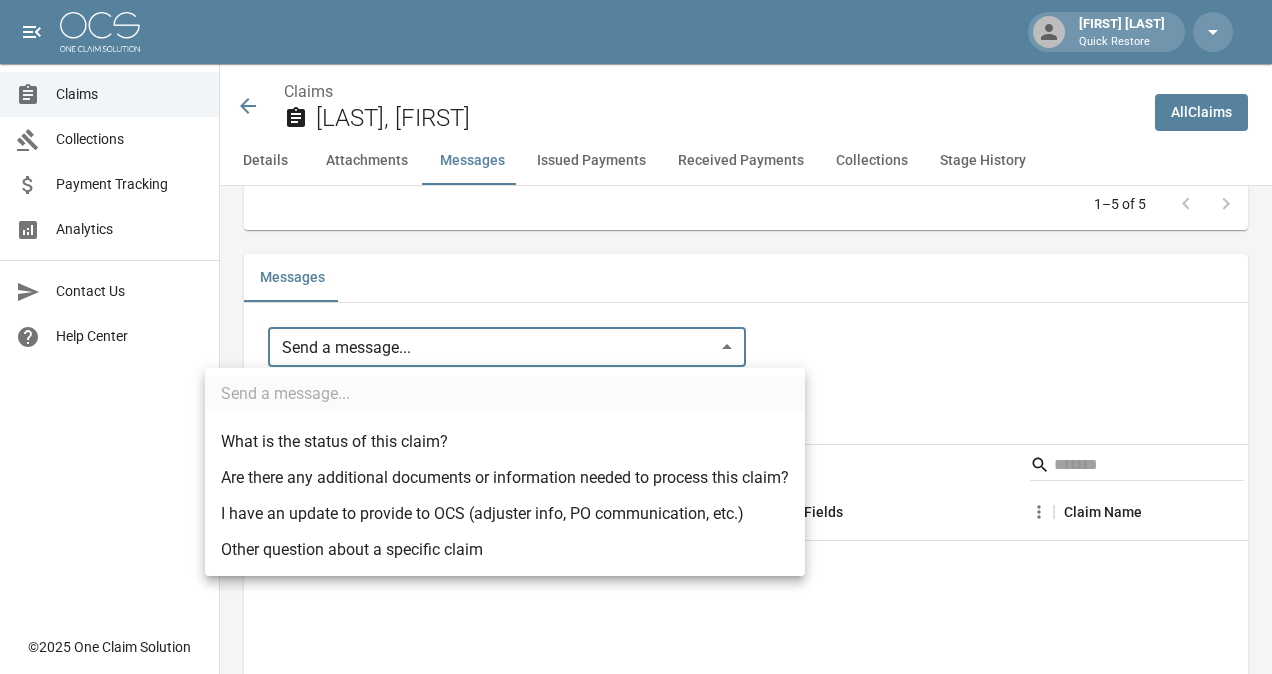 drag, startPoint x: 956, startPoint y: 382, endPoint x: 958, endPoint y: 96, distance: 286.007 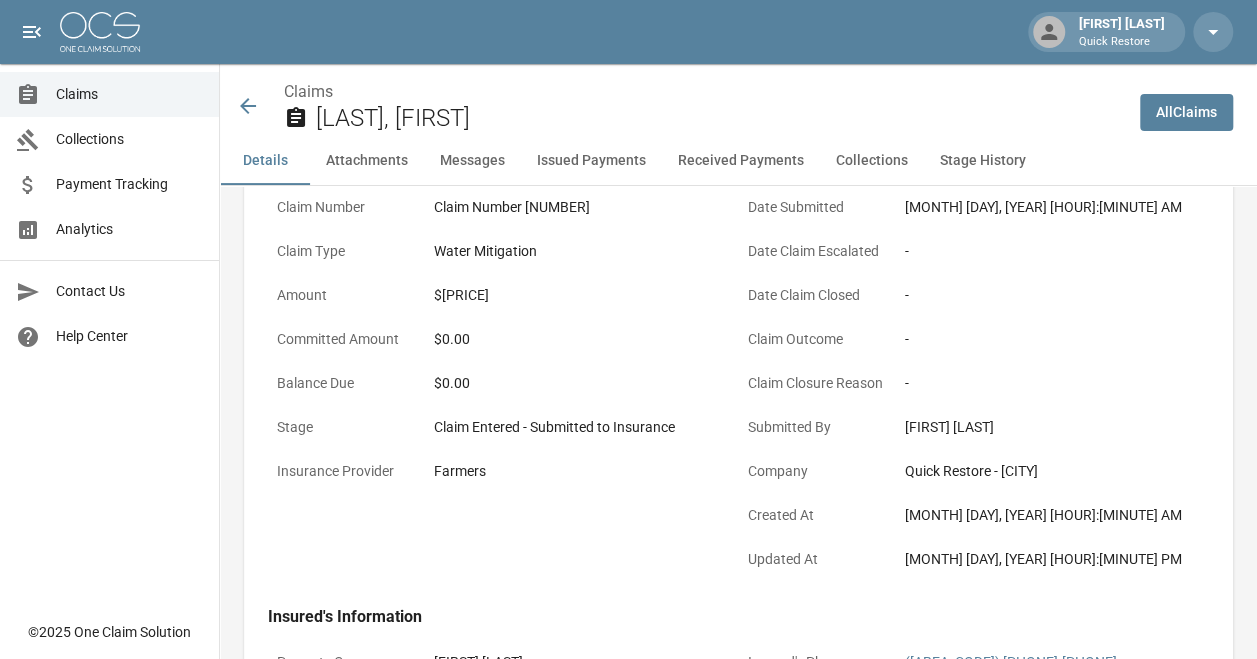 scroll, scrollTop: 0, scrollLeft: 0, axis: both 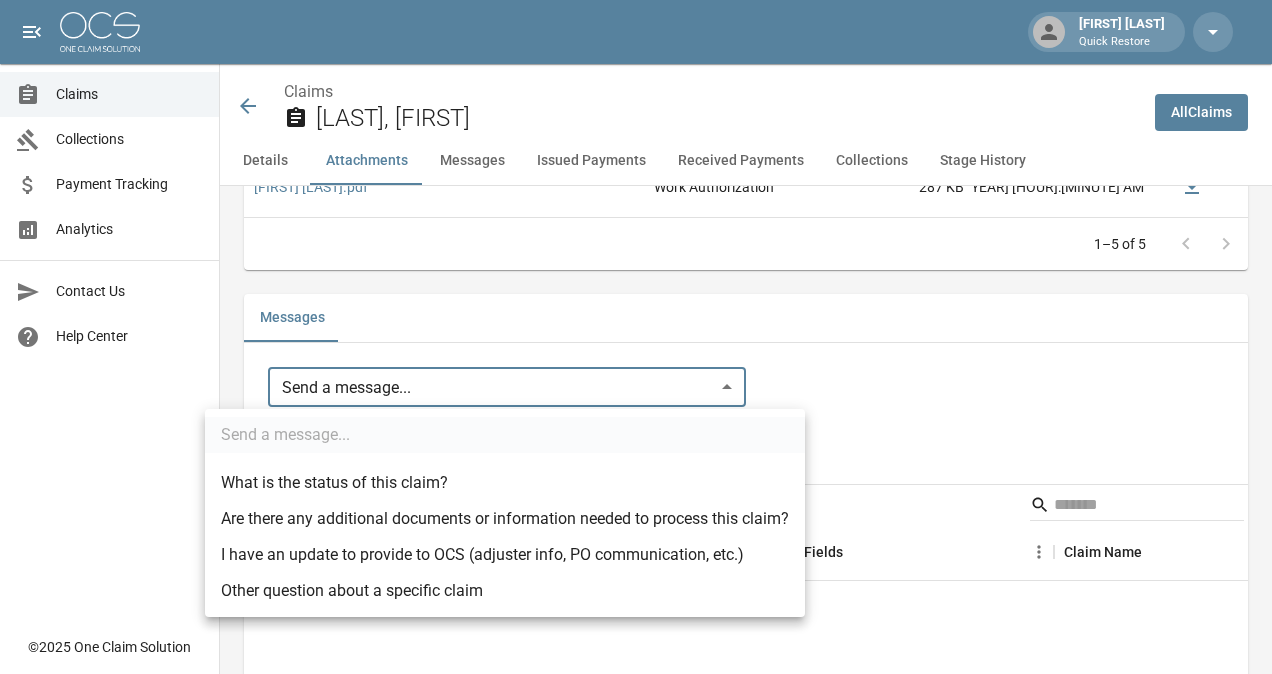 click on "[FIRST] [LAST] Quick Restore Claims Collections Payment Tracking Analytics Contact Us Help Center © [YEAR] One Claim Solution Claims [LAST], [FIRST] All Claims Details Attachments Messages Issued Payments Received Payments Collections Stage History Details Claim Information Name [LAST], [FIRST] Claim Number [NUMBER] Claim Type Water Mitigation Amount $[PRICE] Committed Amount $[PRICE] Balance Due $[PRICE] Stage Claim Entered - Submitted to Insurance Insurance Provider Farmers Date of Loss [MONTH] [DAY], [YEAR] Date Submitted [MONTH] [DAY], [YEAR] [HOUR]:[MINUTE] AM Date Claim Escalated - Date Claim Closed - Claim Outcome - Claim Closure Reason - Submitted By [FIRST] [LAST] Company Quick Restore - [CITY] Created At [MONTH] [DAY], [YEAR] [HOUR]:[MINUTE] AM Updated At [MONTH] [DAY], [YEAR] [HOUR]:[MINUTE] AM Insured's Information Property Owner [FIRST] [LAST] Address [NUMBER] [STREET] [CITY] , [STATE] [POSTAL_CODE] Insured's Phone Number ([AREA_CODE]) [PHONE]-[PHONE] Insured's Alt Phone Number - Insured's Email [EMAIL] Documentation Invoice(s) pdf Work Authorizations pdf" at bounding box center (636, 426) 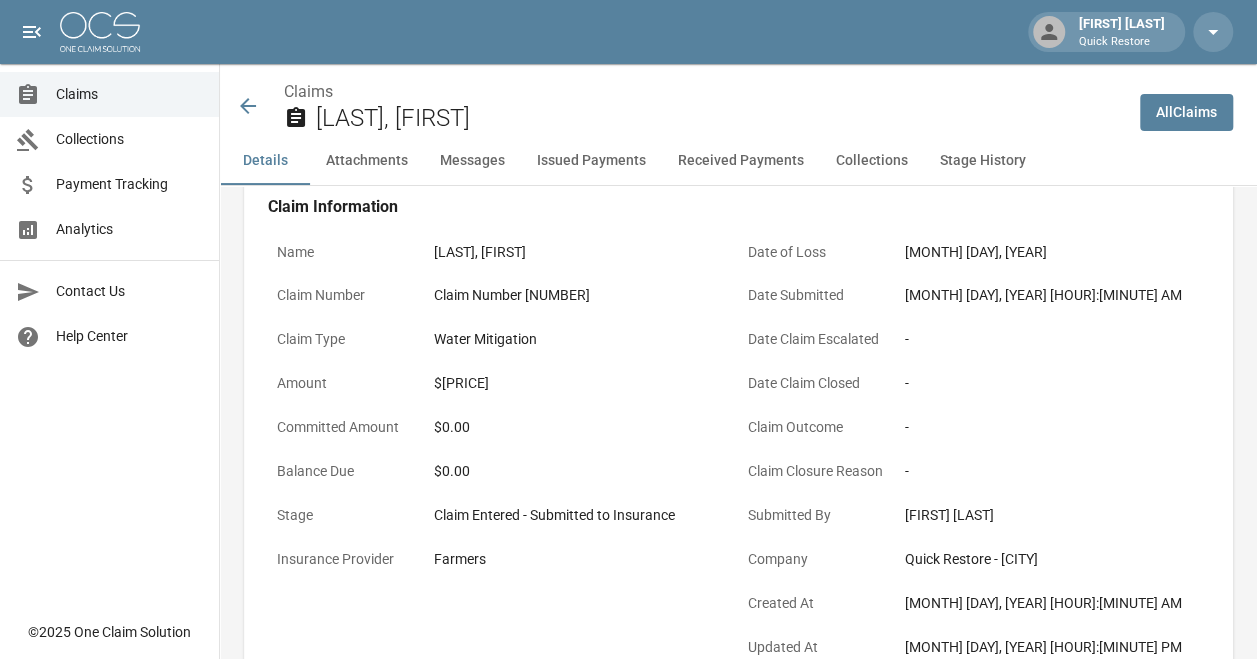 scroll, scrollTop: 0, scrollLeft: 0, axis: both 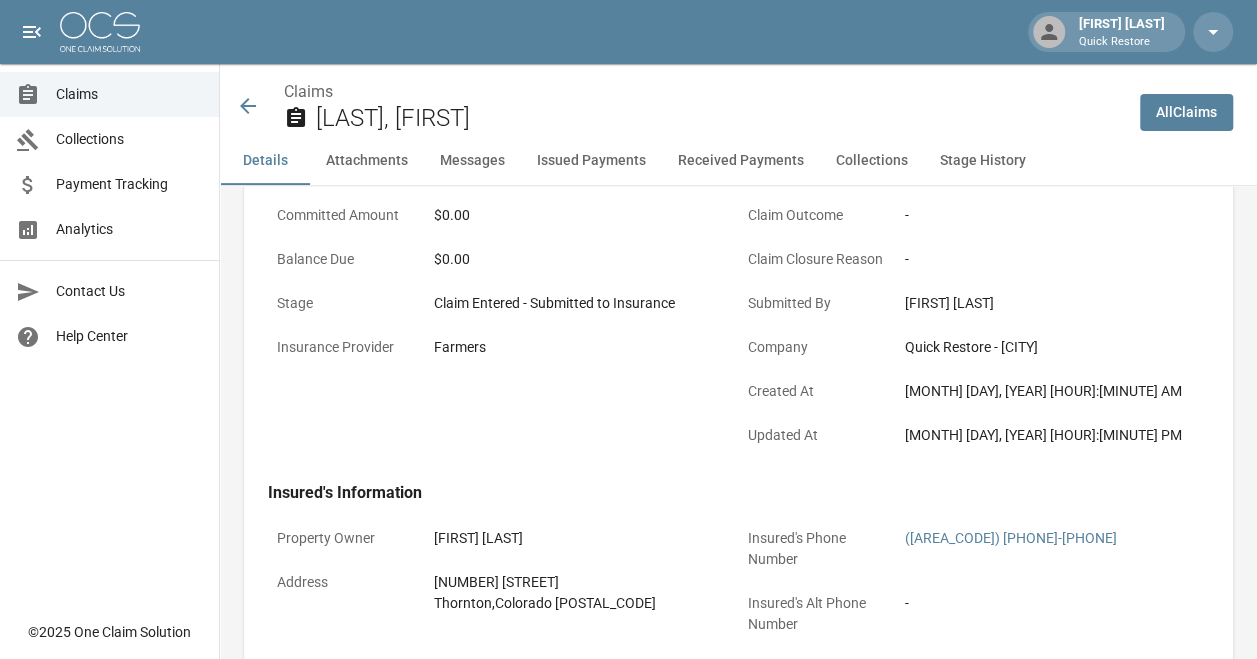 drag, startPoint x: 1078, startPoint y: 342, endPoint x: 914, endPoint y: 319, distance: 165.60495 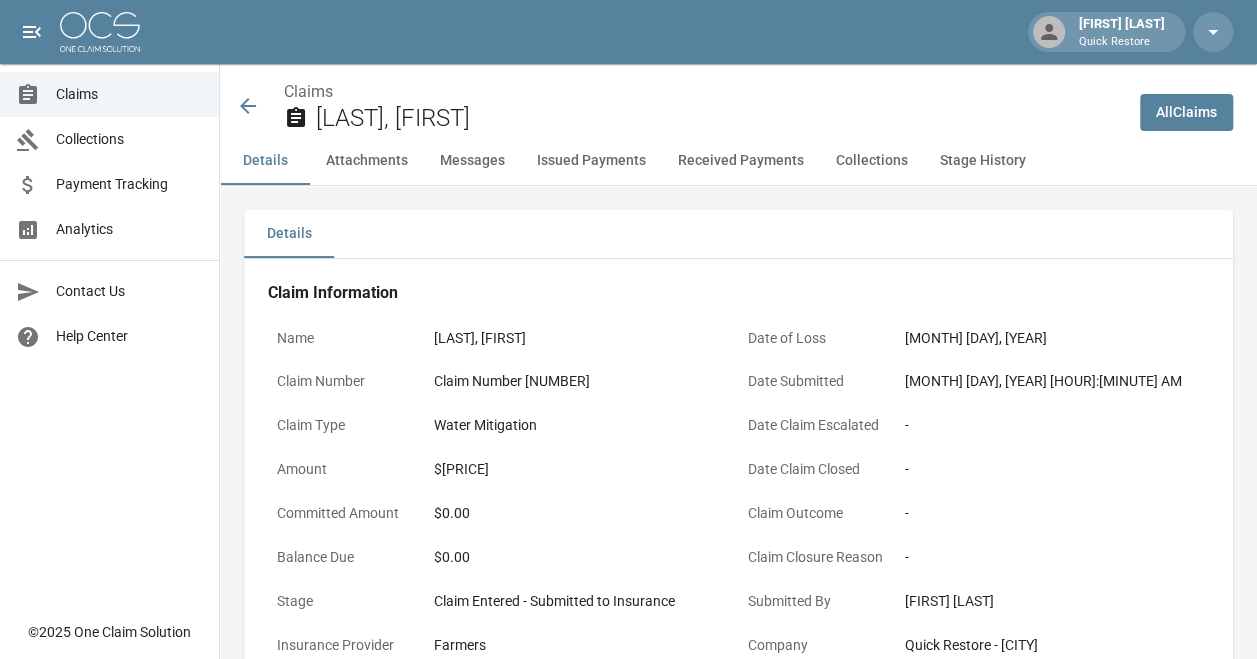 scroll, scrollTop: 0, scrollLeft: 0, axis: both 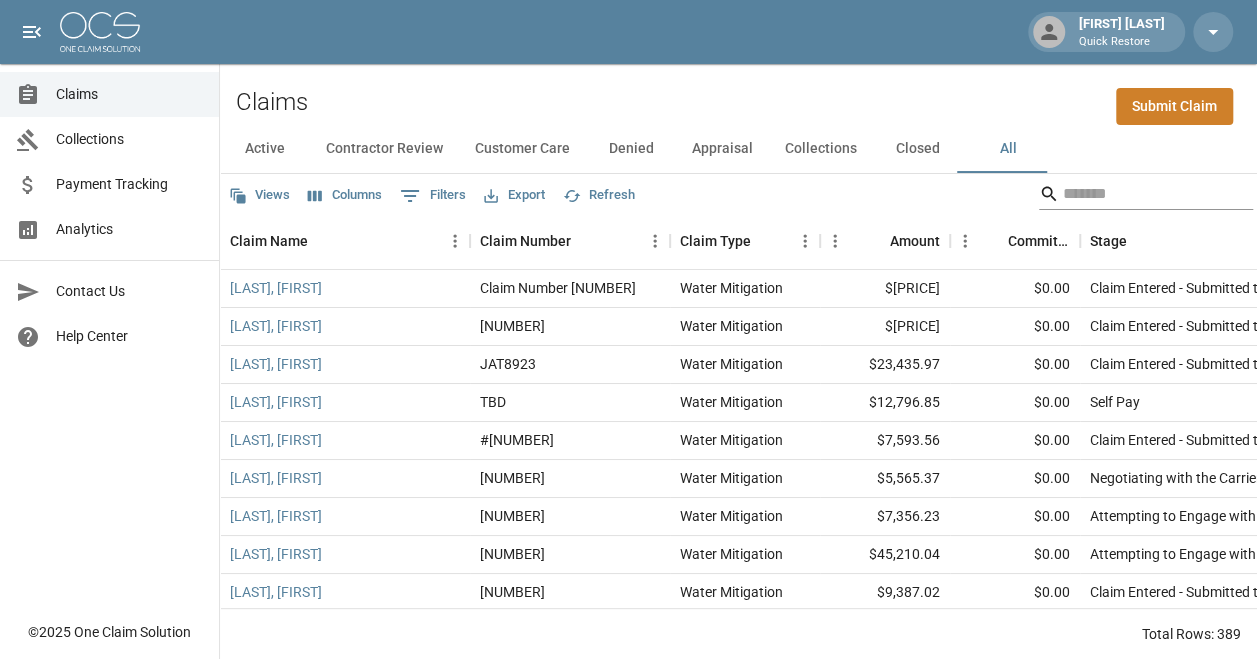 click at bounding box center (1143, 194) 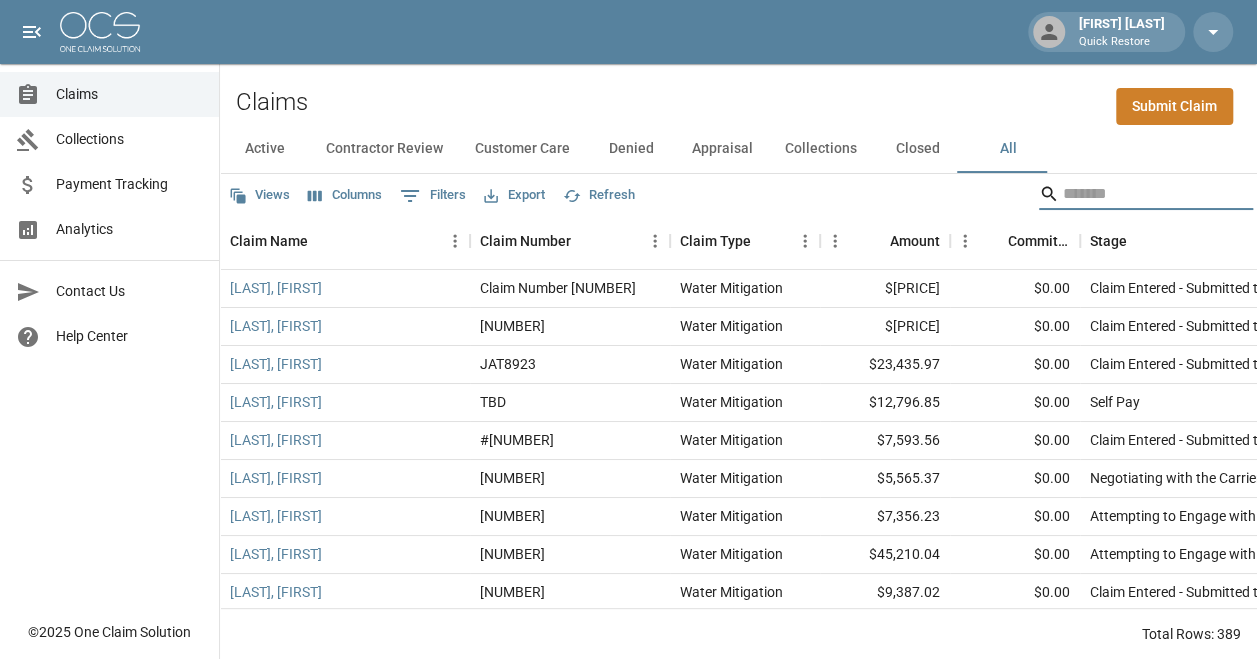 click on "Claims Submit Claim" at bounding box center [738, 94] 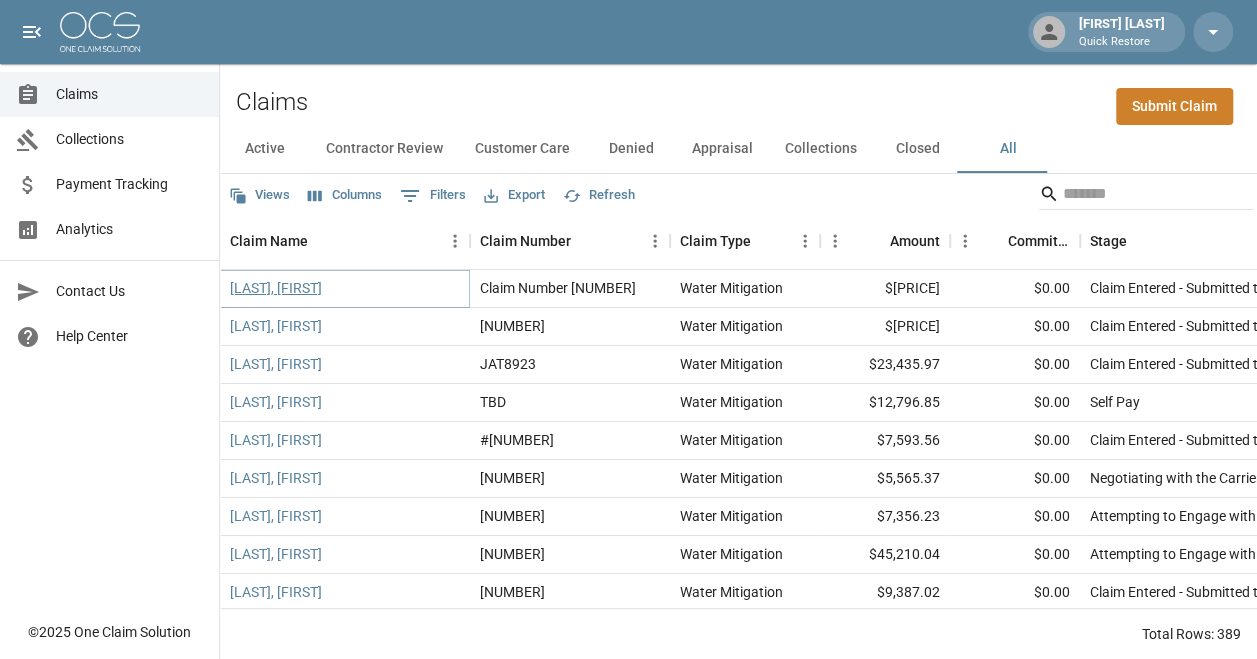 click on "[LAST], [FIRST]" at bounding box center [276, 288] 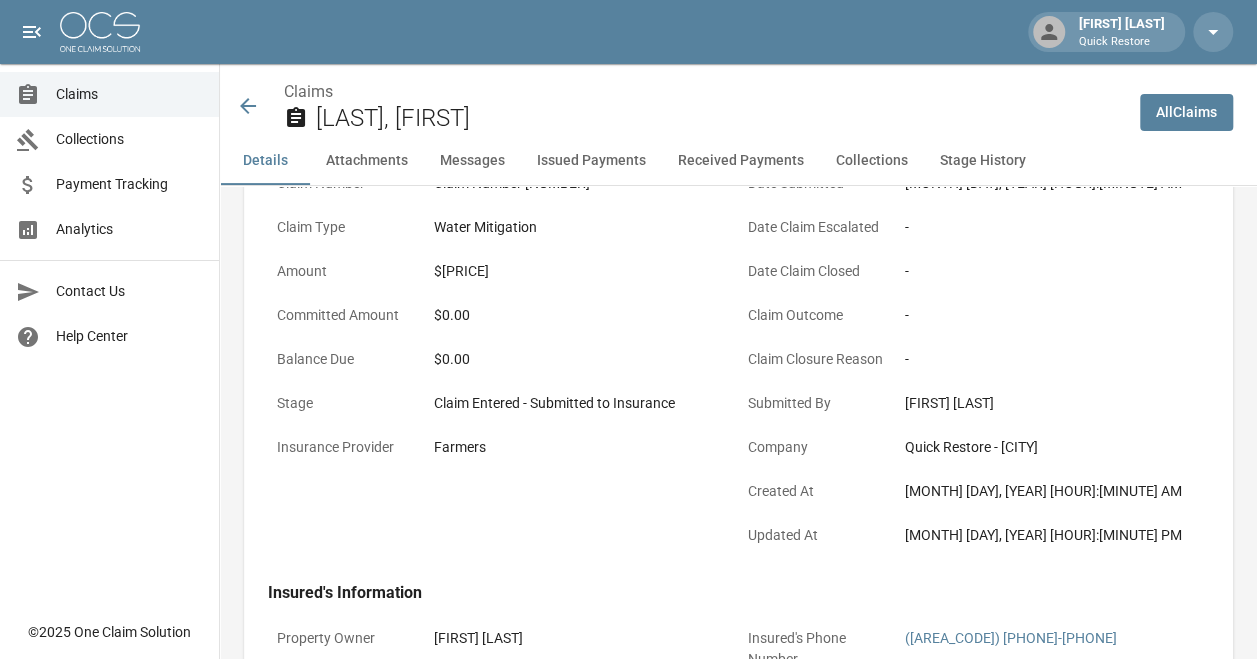 scroll, scrollTop: 199, scrollLeft: 0, axis: vertical 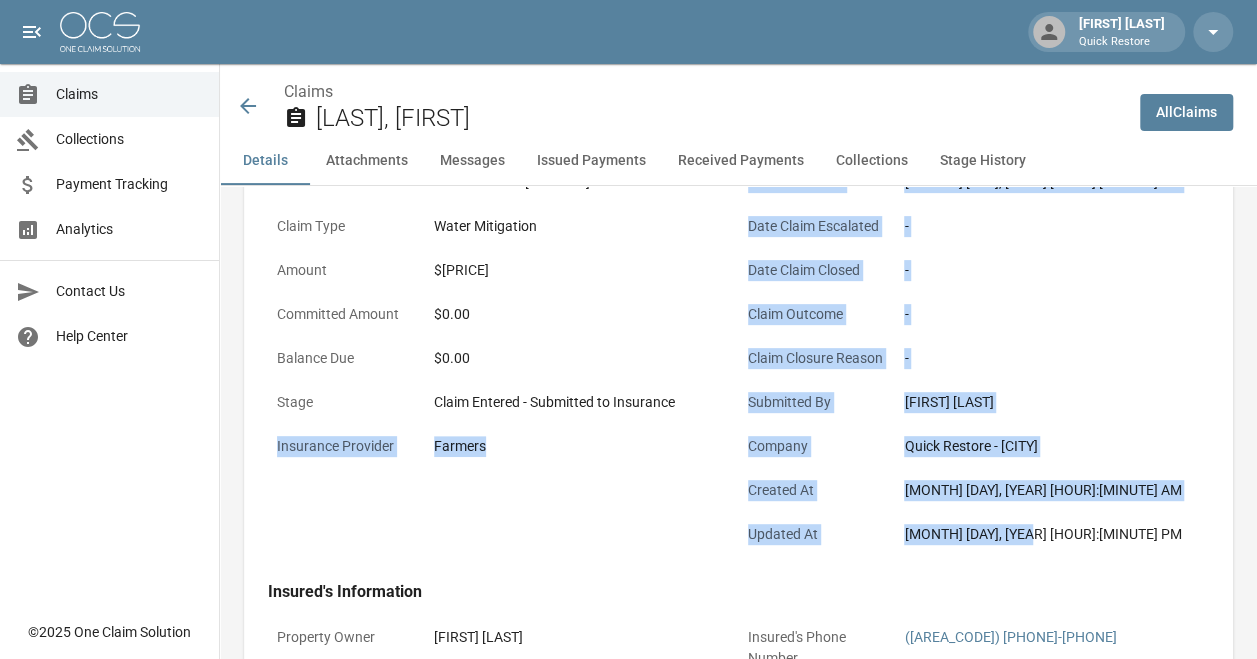 drag, startPoint x: 1051, startPoint y: 528, endPoint x: 743, endPoint y: 388, distance: 338.3253 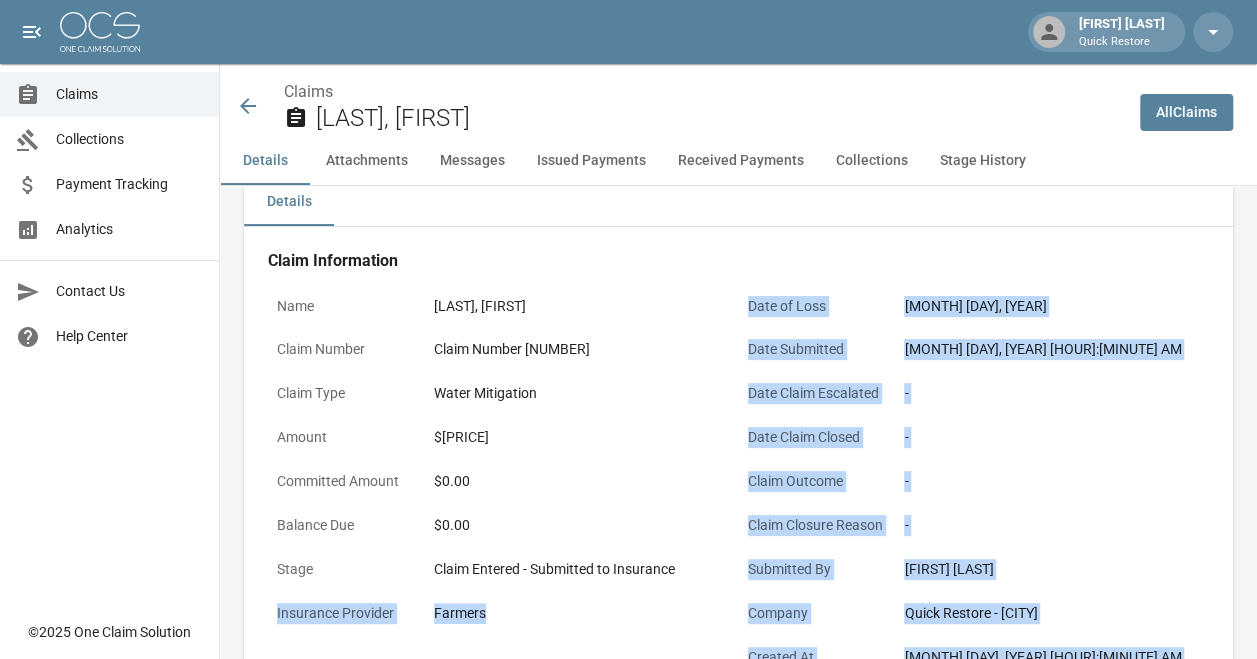 scroll, scrollTop: 0, scrollLeft: 0, axis: both 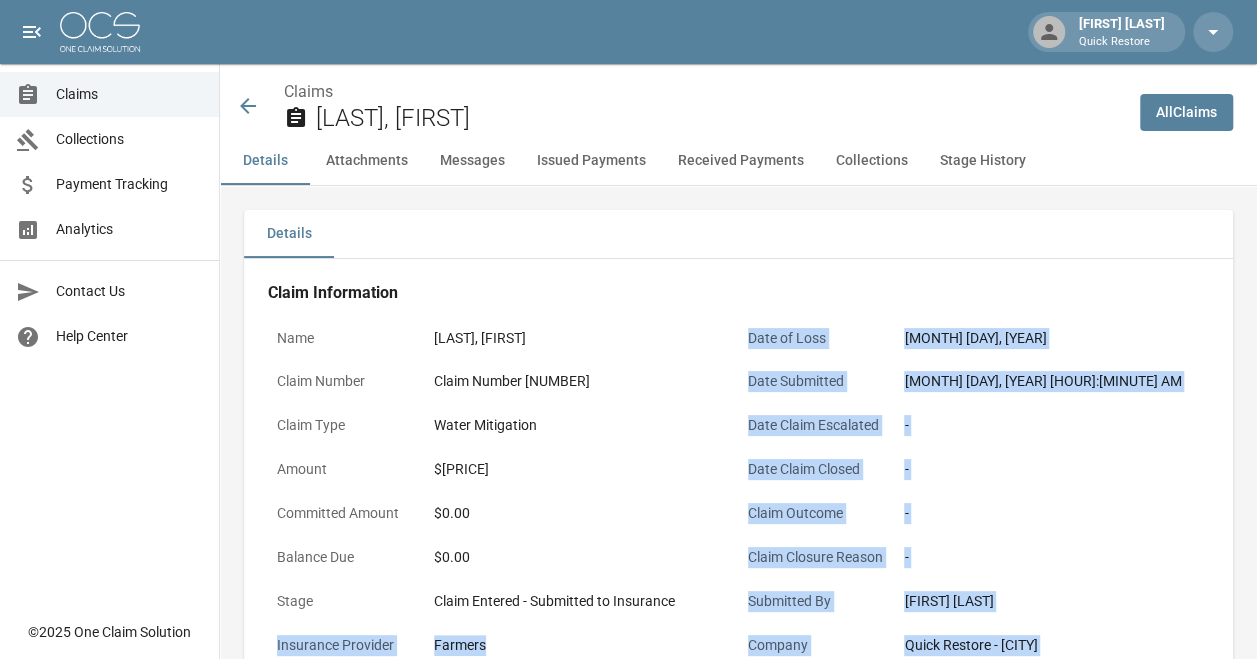 click on "-" at bounding box center [1052, 469] 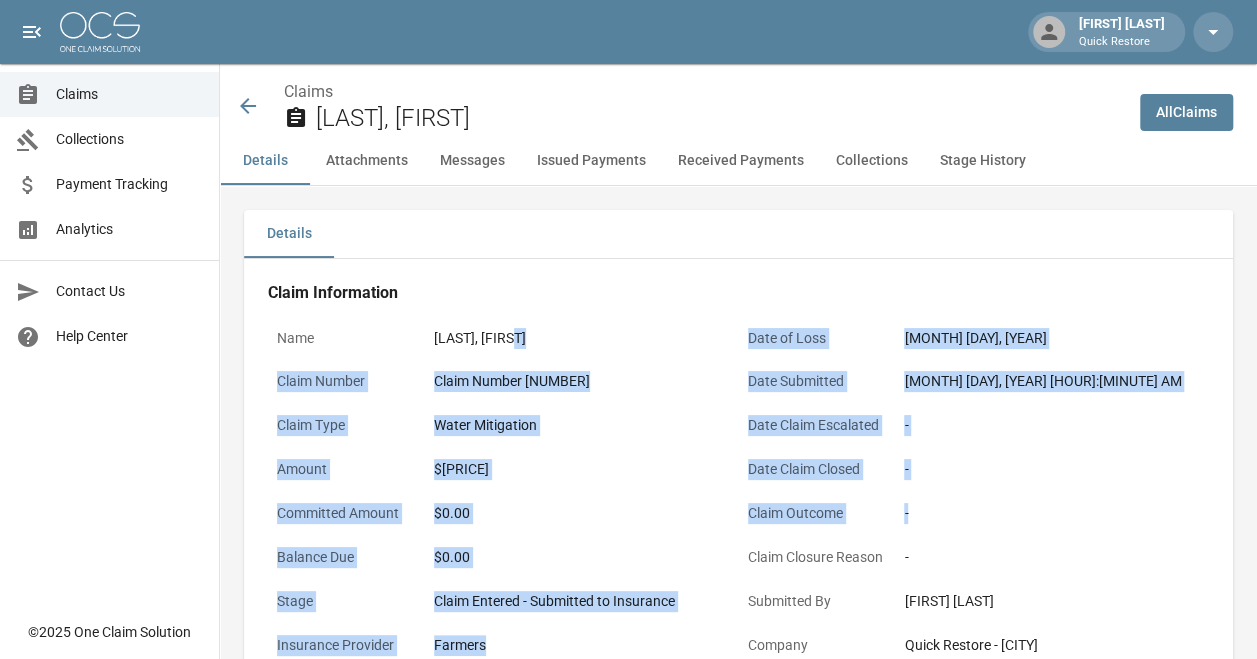 drag, startPoint x: 784, startPoint y: 334, endPoint x: 1065, endPoint y: 527, distance: 340.89587 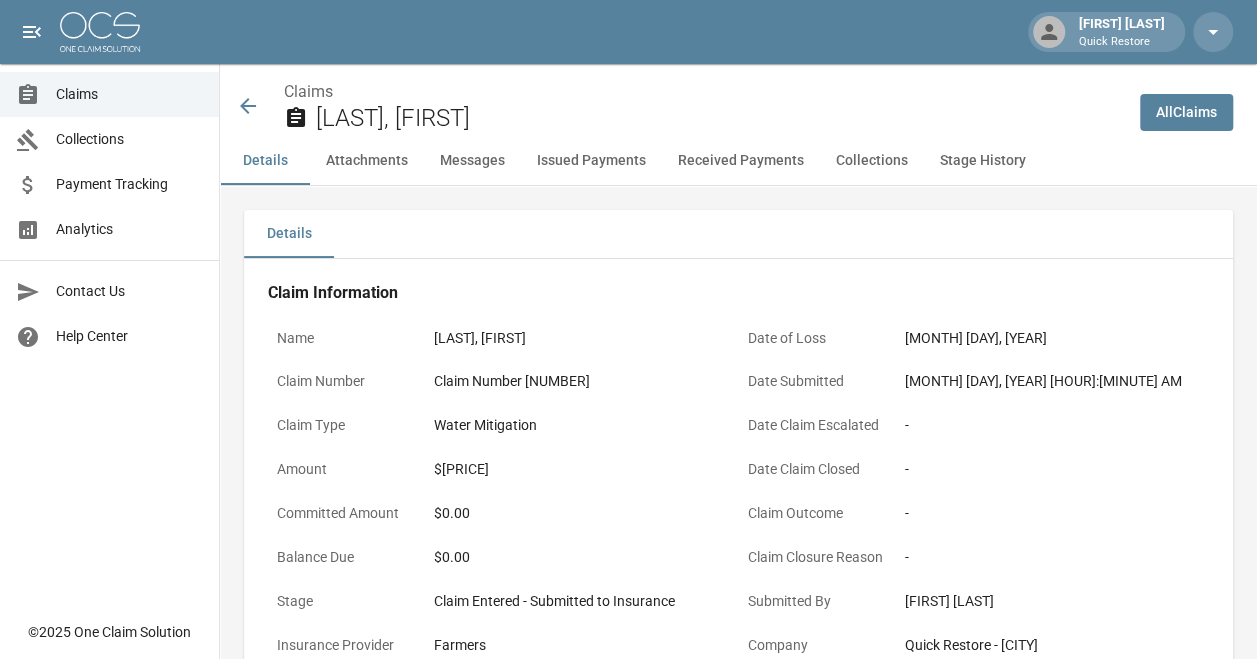 drag, startPoint x: 1065, startPoint y: 527, endPoint x: 1050, endPoint y: 564, distance: 39.92493 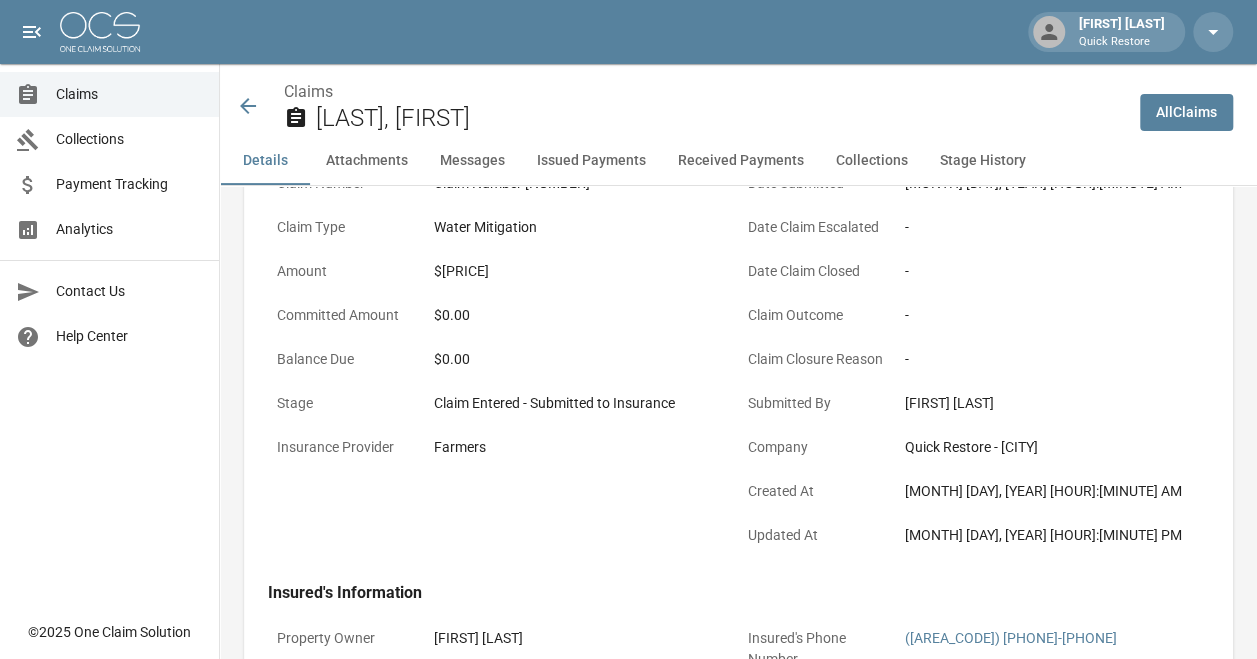 scroll, scrollTop: 199, scrollLeft: 0, axis: vertical 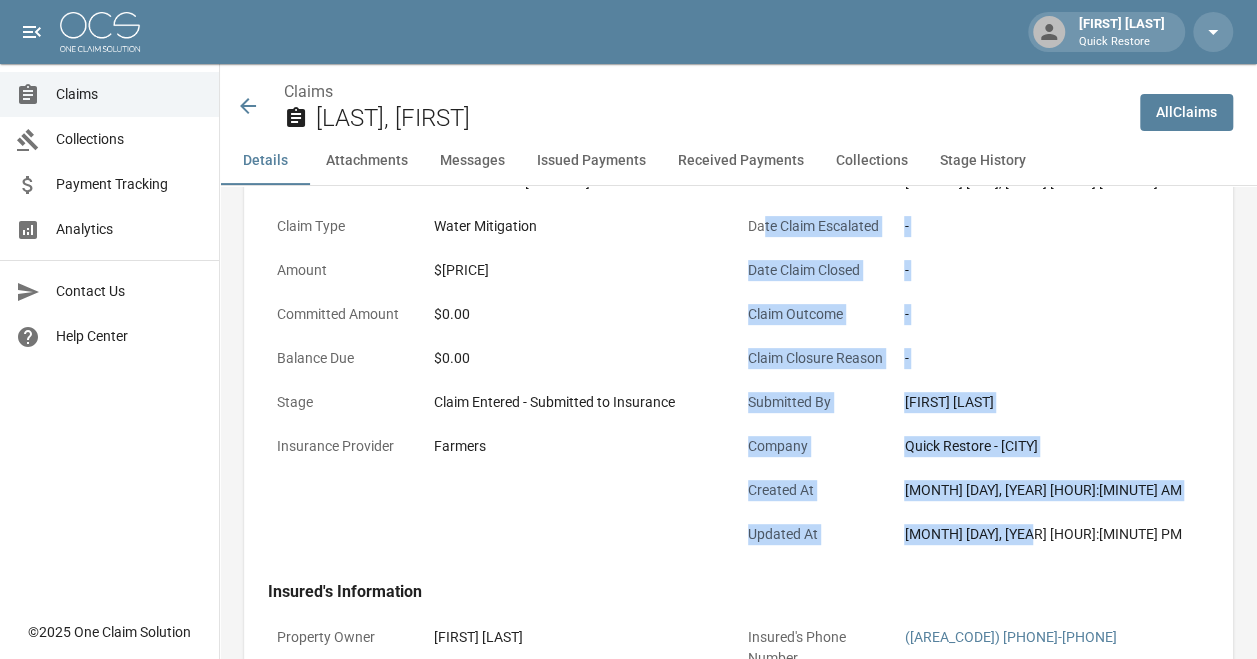 drag, startPoint x: 1048, startPoint y: 538, endPoint x: 771, endPoint y: 249, distance: 400.31238 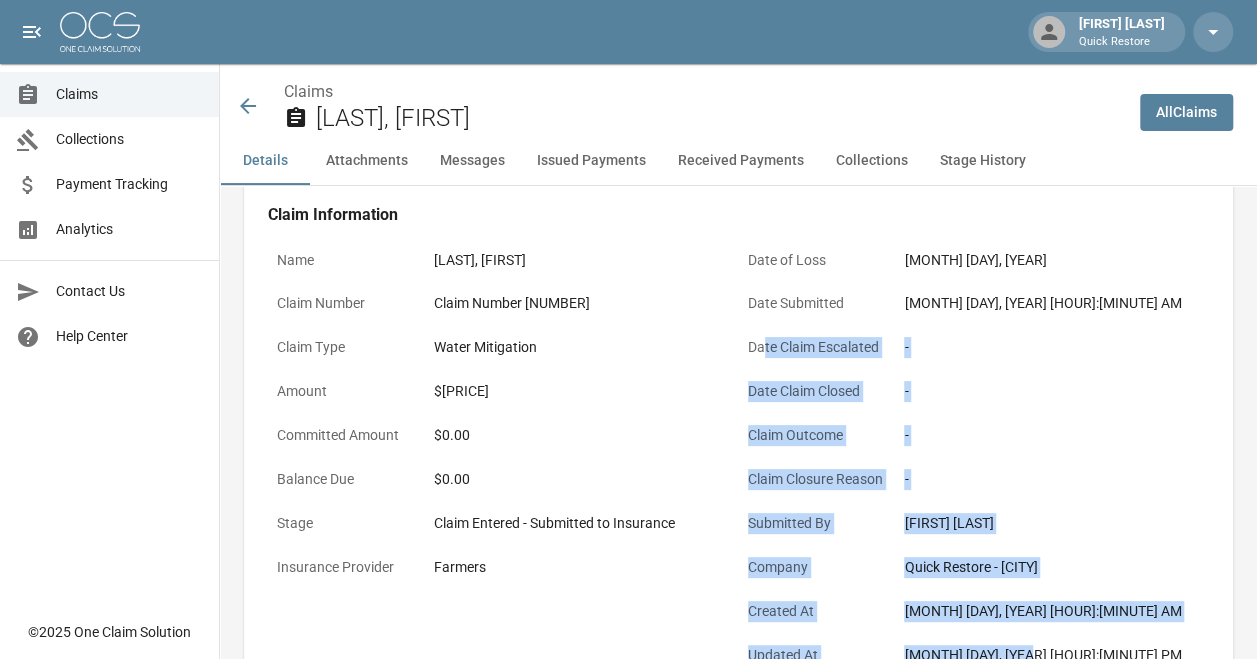 scroll, scrollTop: 0, scrollLeft: 0, axis: both 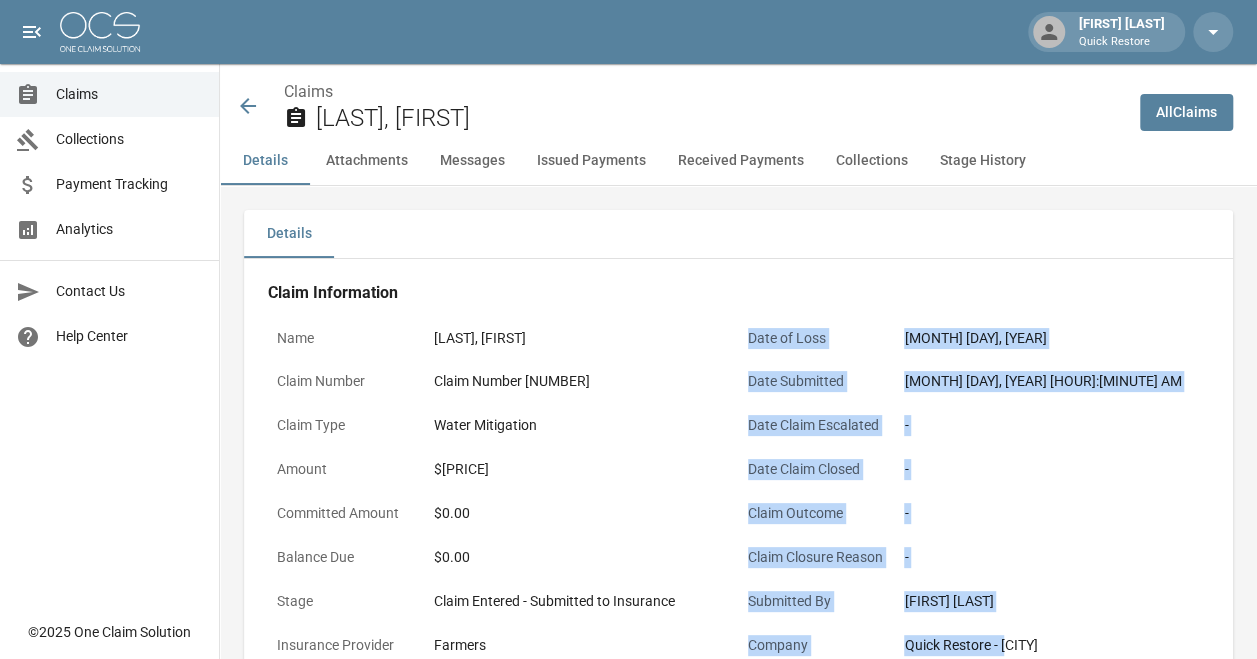 drag, startPoint x: 756, startPoint y: 332, endPoint x: 1024, endPoint y: 627, distance: 398.55865 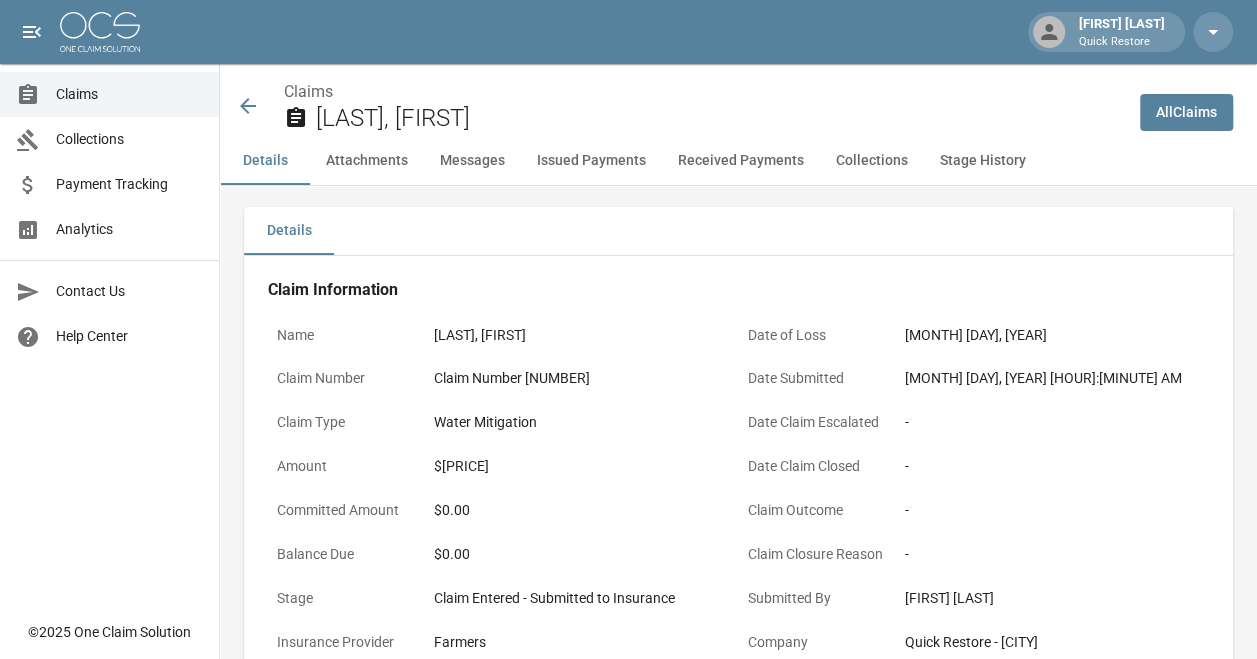 scroll, scrollTop: 0, scrollLeft: 0, axis: both 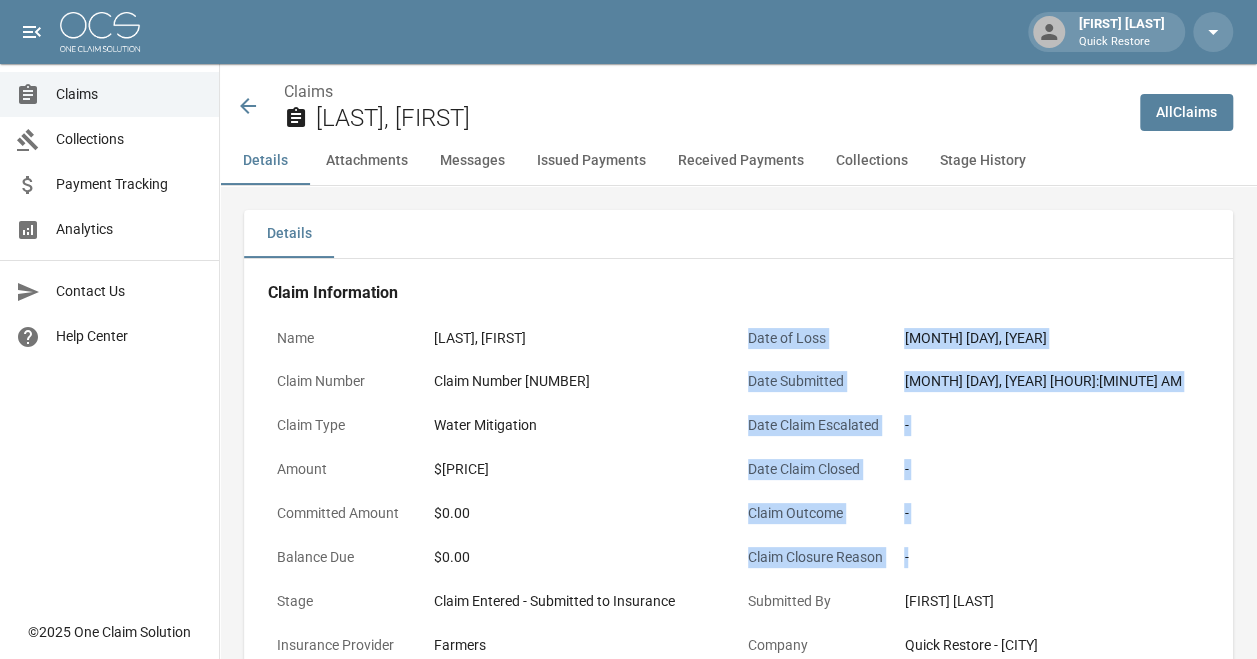 drag, startPoint x: 750, startPoint y: 344, endPoint x: 955, endPoint y: 554, distance: 293.4706 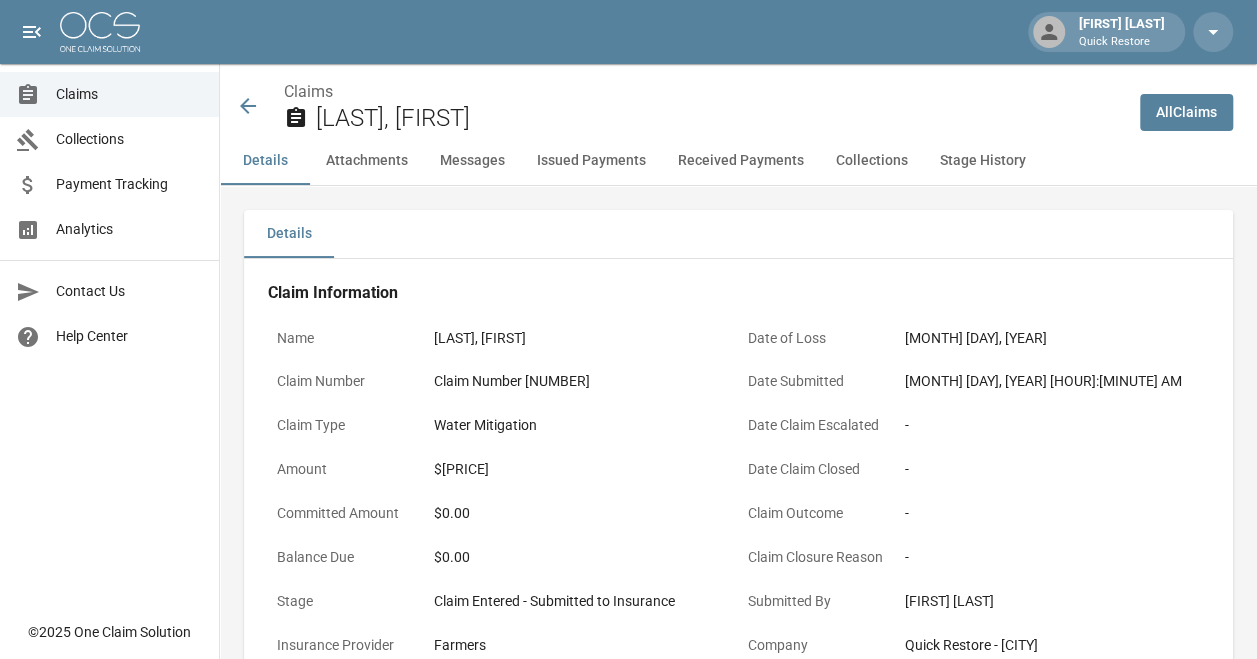click on "[MONTH] [DAY], [YEAR]" at bounding box center [1052, 338] 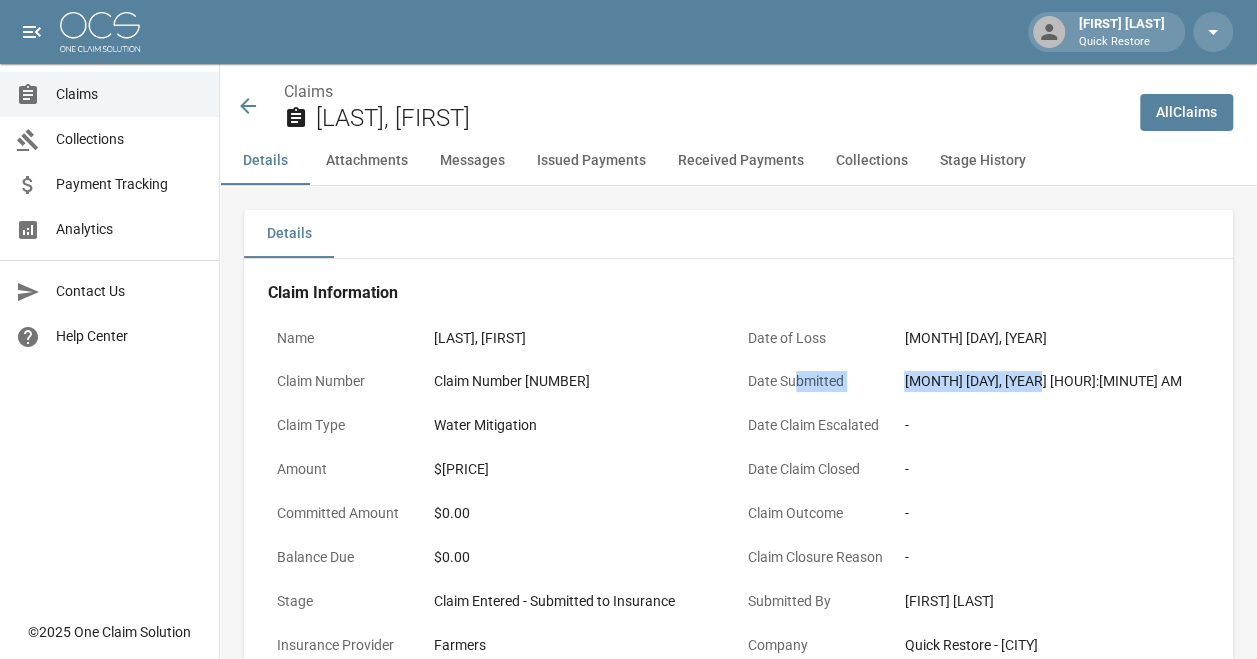 drag, startPoint x: 1067, startPoint y: 382, endPoint x: 801, endPoint y: 364, distance: 266.60834 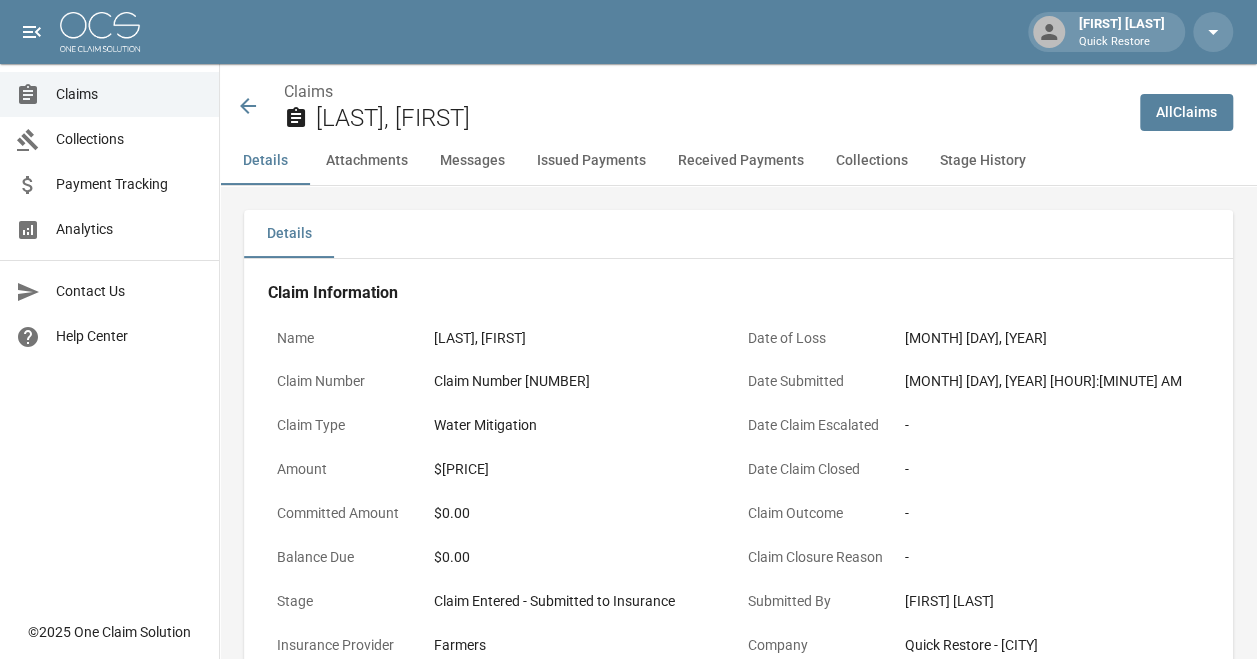 drag, startPoint x: 801, startPoint y: 364, endPoint x: 972, endPoint y: 459, distance: 195.61697 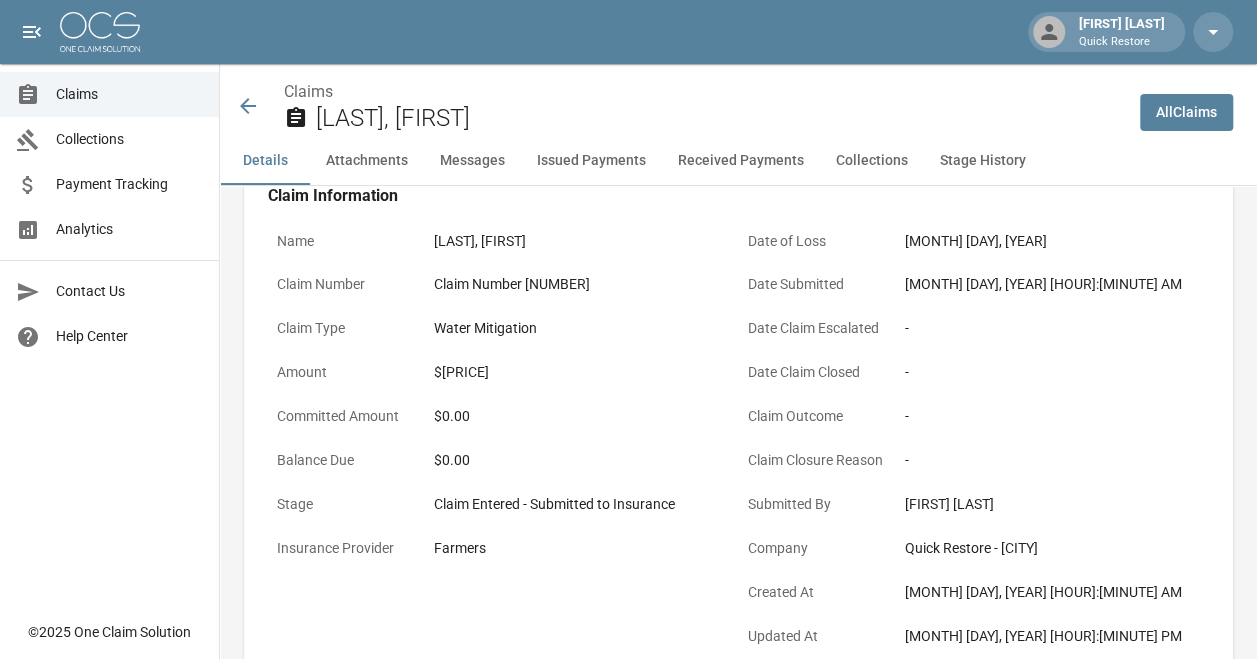scroll, scrollTop: 98, scrollLeft: 0, axis: vertical 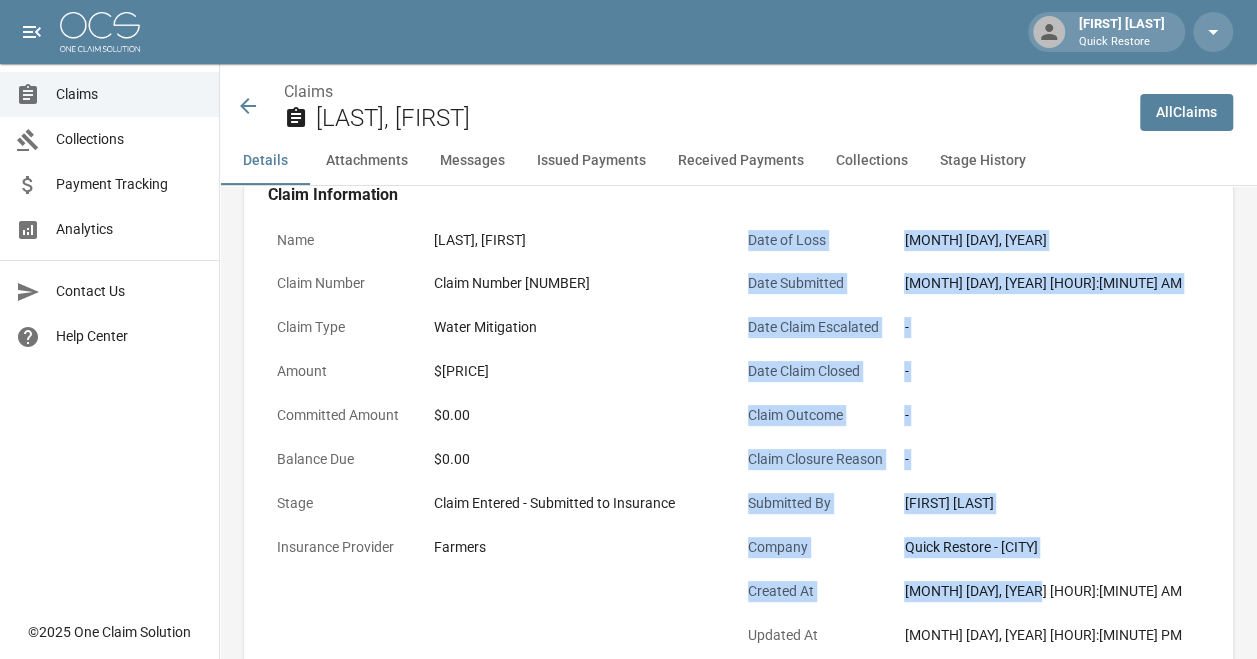 drag, startPoint x: 1072, startPoint y: 590, endPoint x: 752, endPoint y: 247, distance: 469.0938 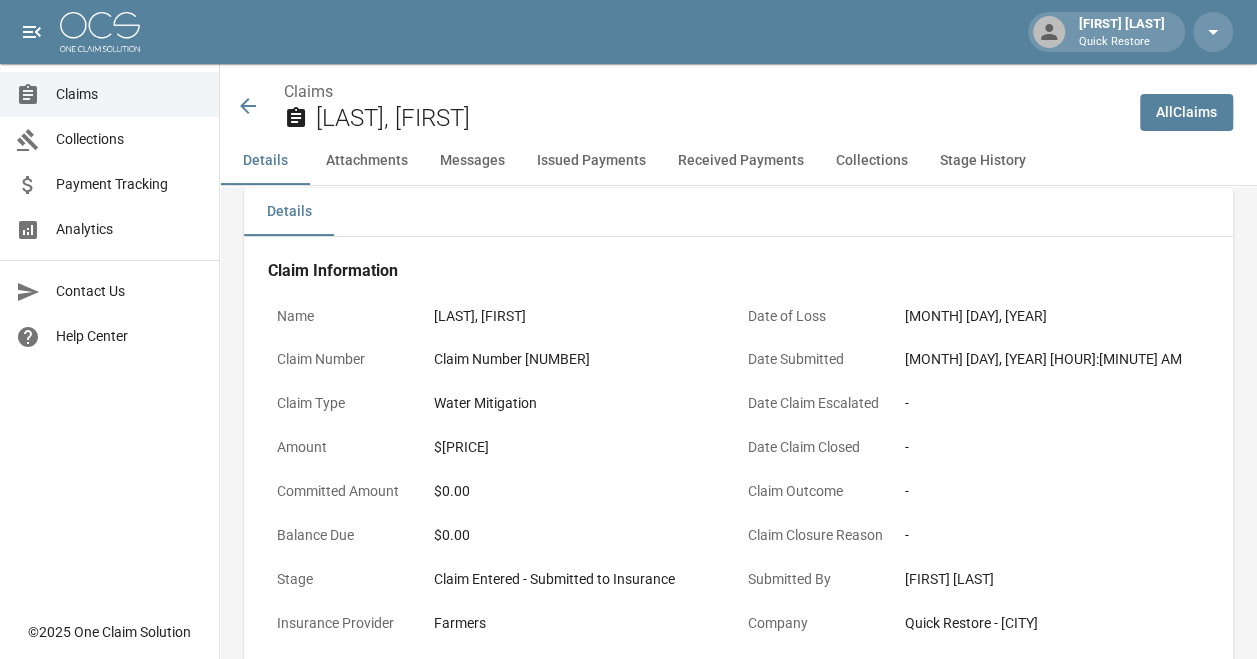 scroll, scrollTop: 0, scrollLeft: 0, axis: both 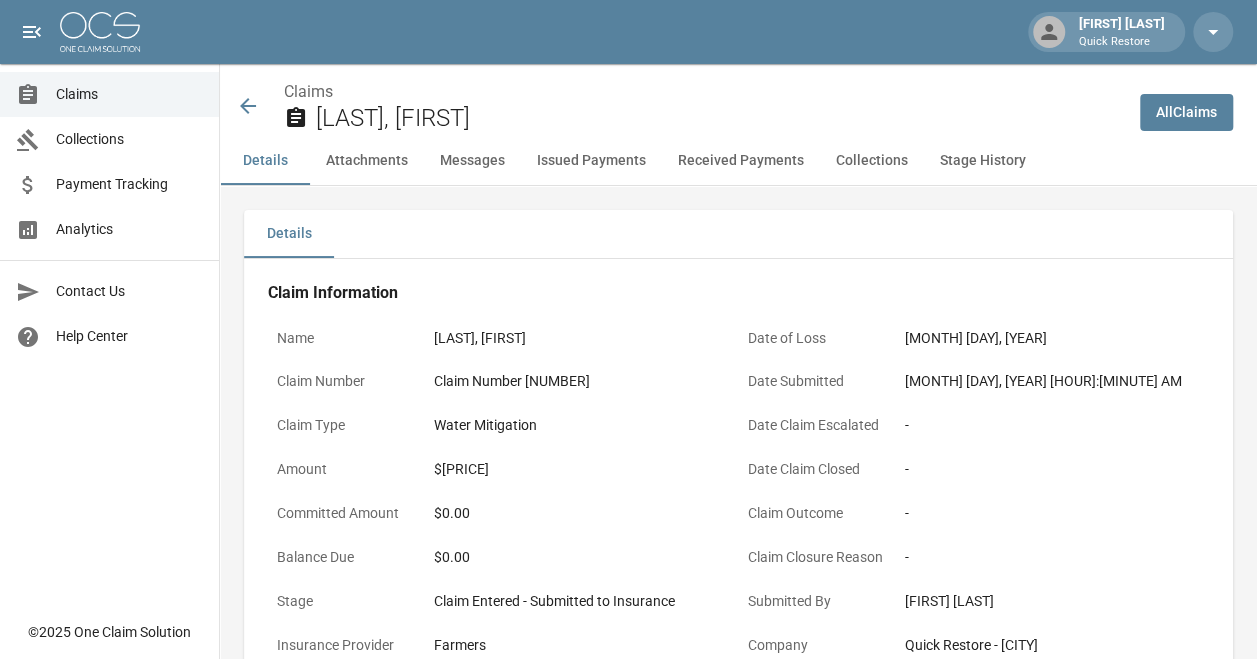 click 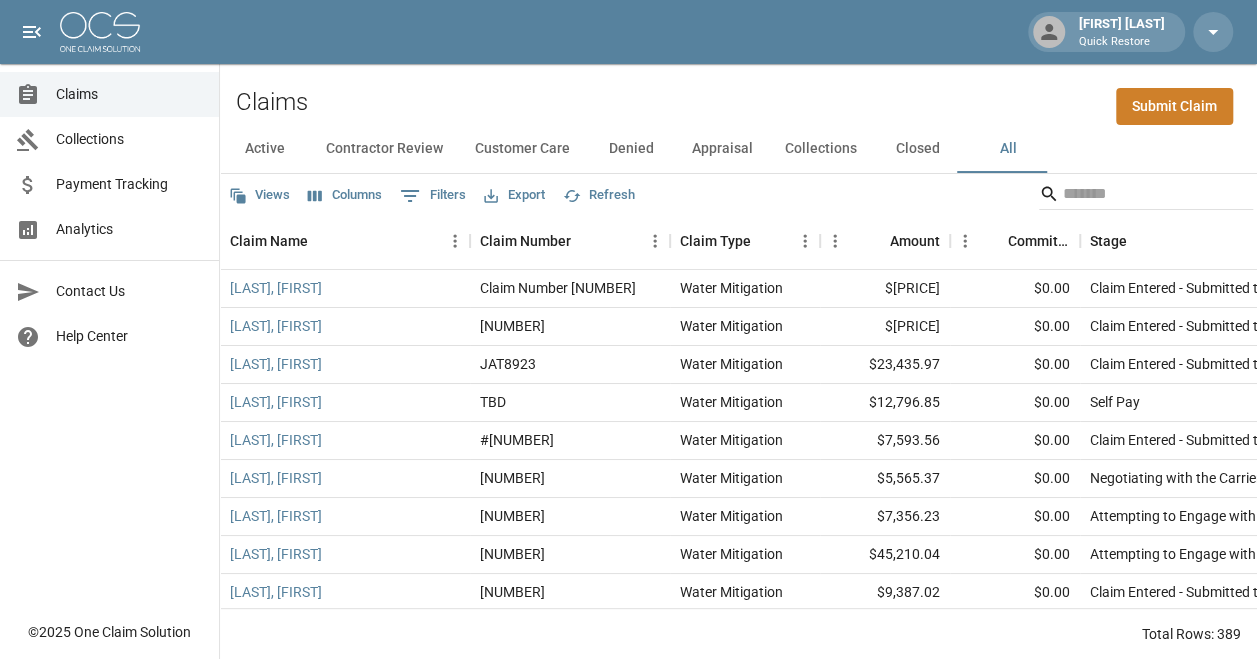 click on "Claims Collections Payment Tracking Analytics Contact Us Help Center" at bounding box center (109, 305) 